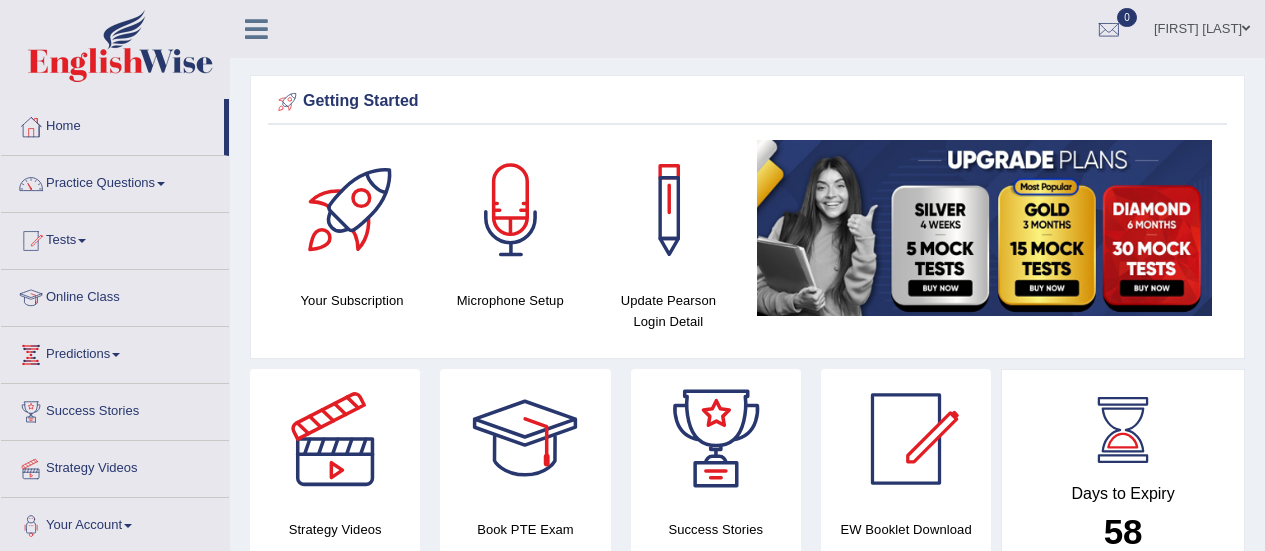 scroll, scrollTop: 2280, scrollLeft: 0, axis: vertical 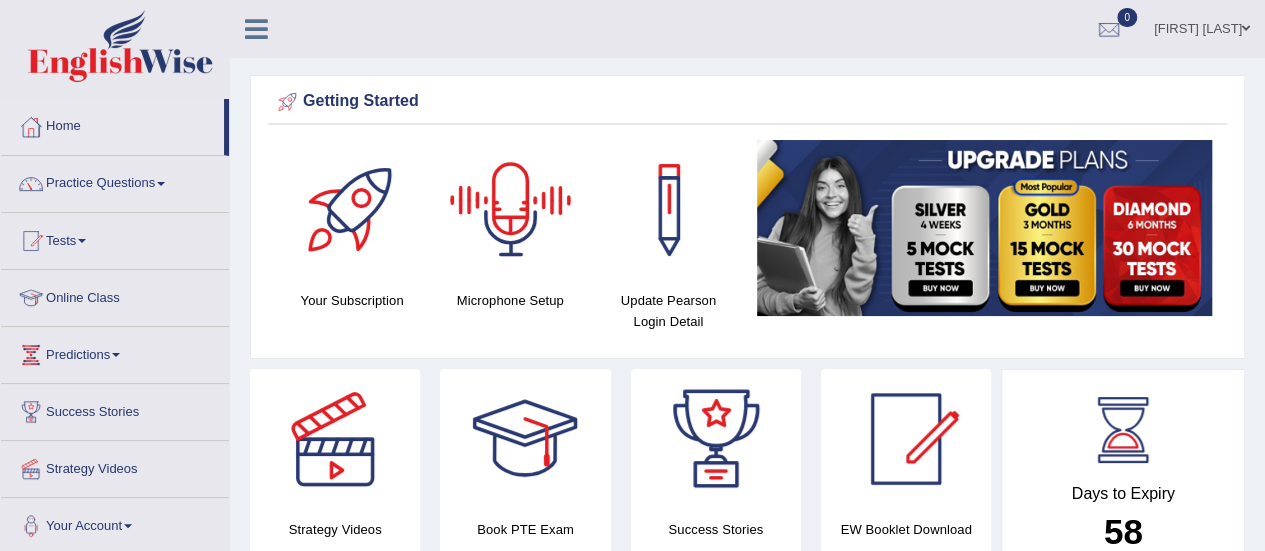 click at bounding box center [511, 210] 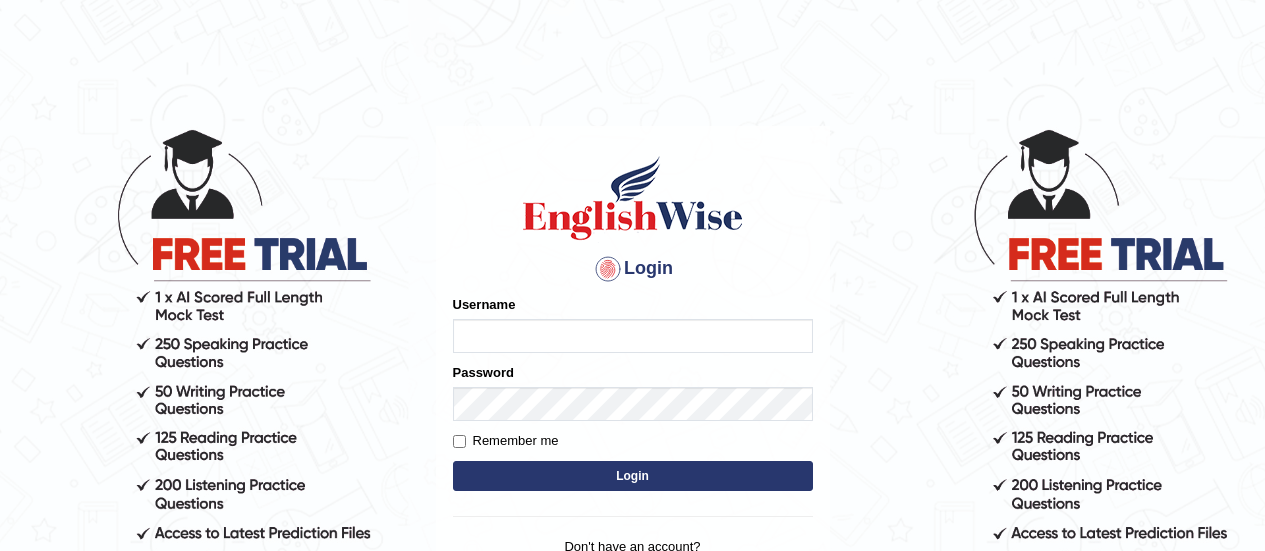 scroll, scrollTop: 0, scrollLeft: 0, axis: both 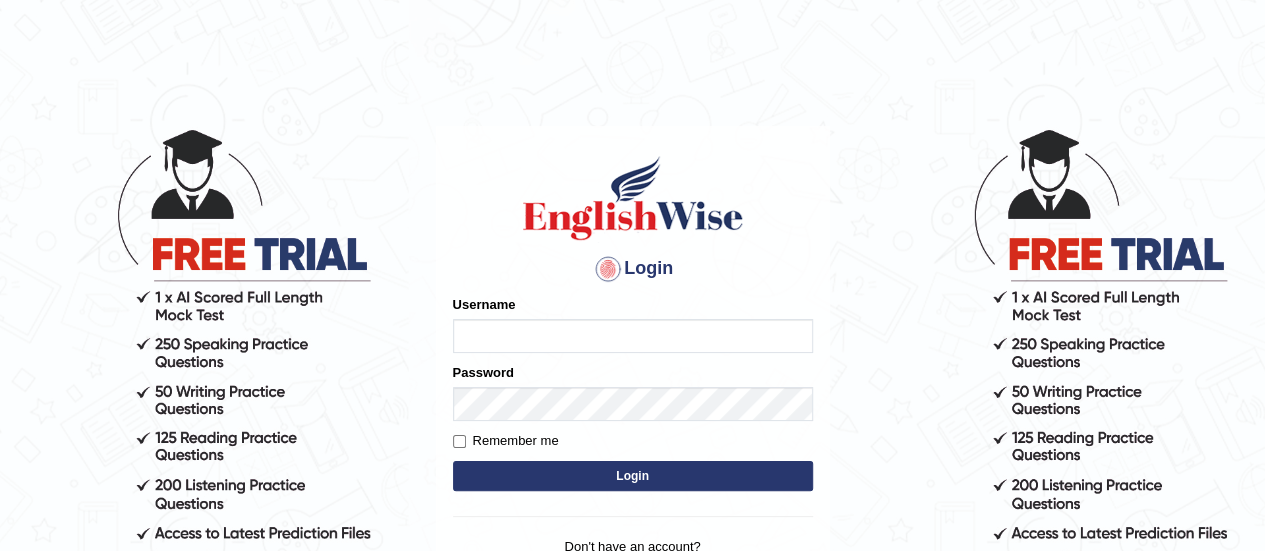 type on "Login
Please fix the following errors:
Username
[LAST]
Password
Remember me
Login
Don't have an account?
Create an account
Forgot Password" 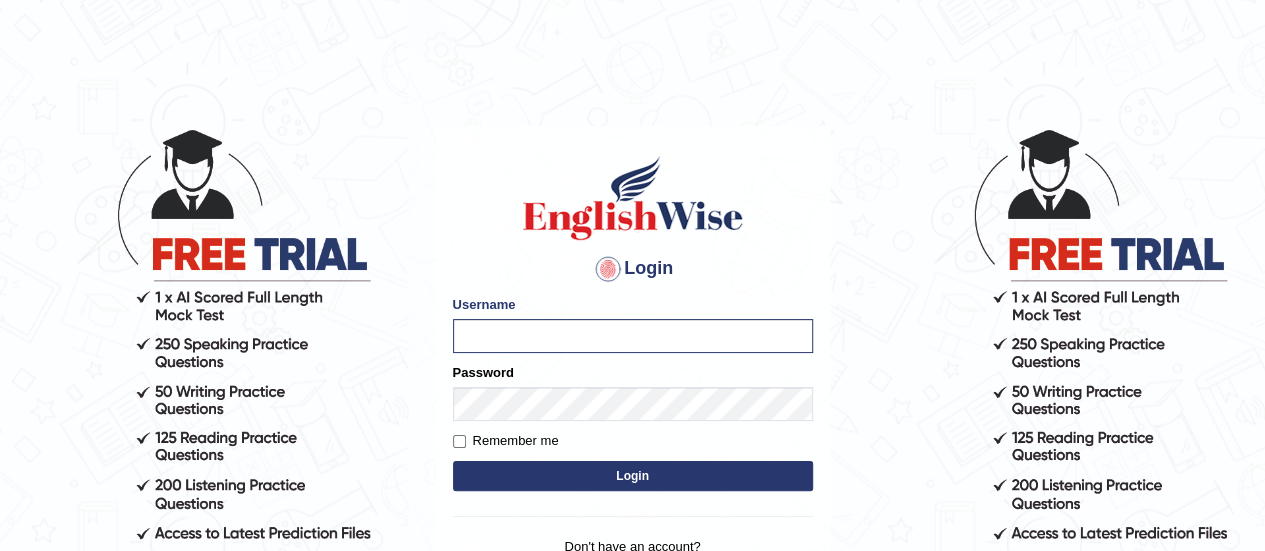 drag, startPoint x: 802, startPoint y: 289, endPoint x: 780, endPoint y: 306, distance: 27.802877 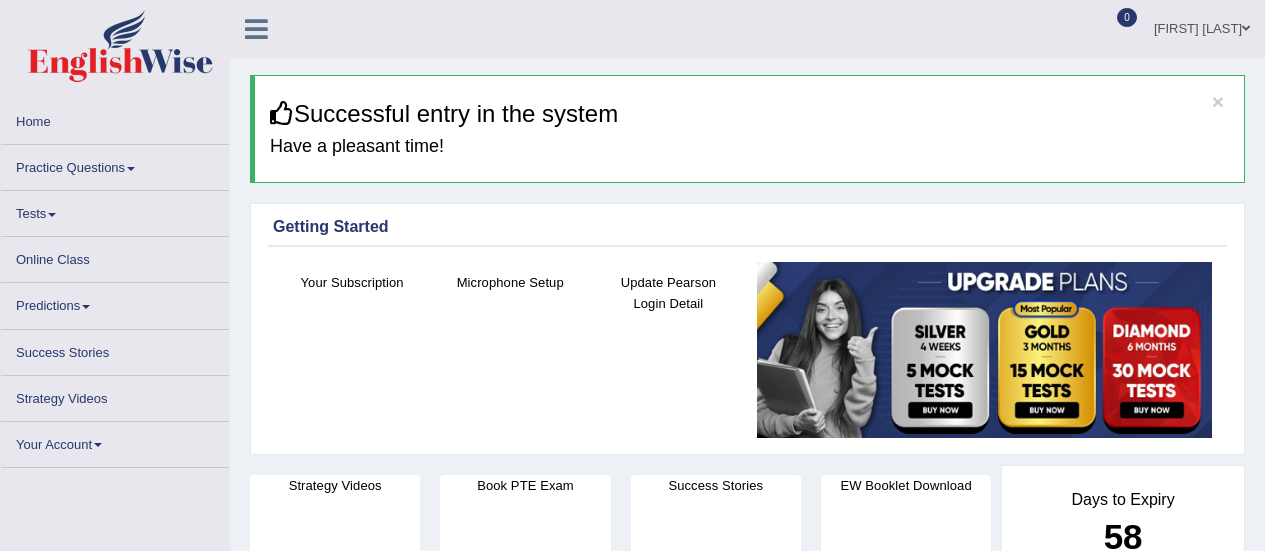 scroll, scrollTop: 0, scrollLeft: 0, axis: both 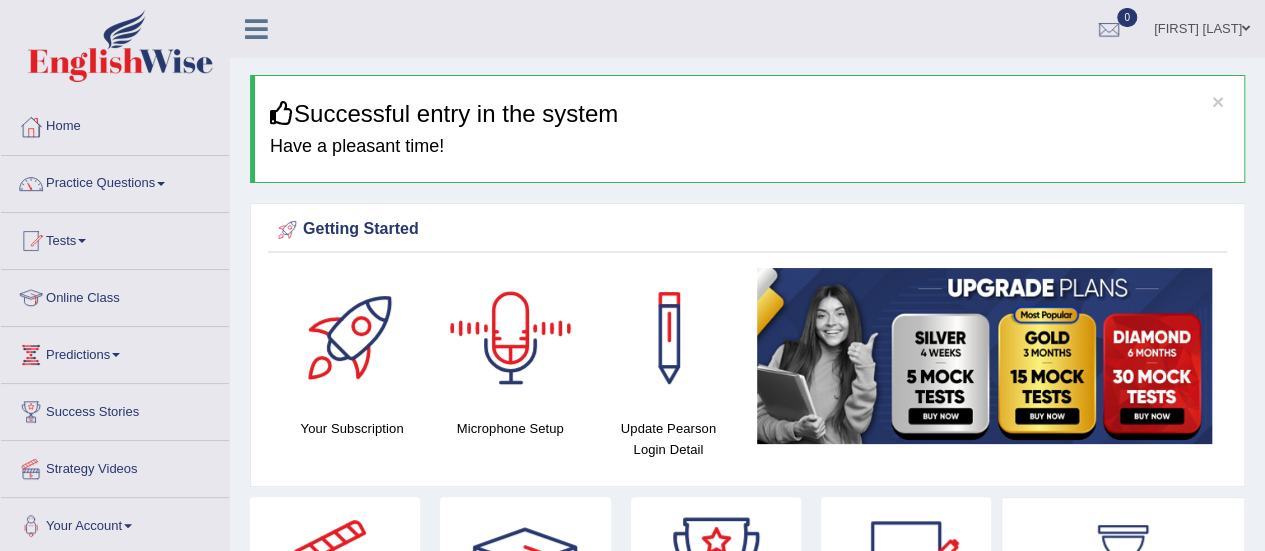 click at bounding box center [511, 338] 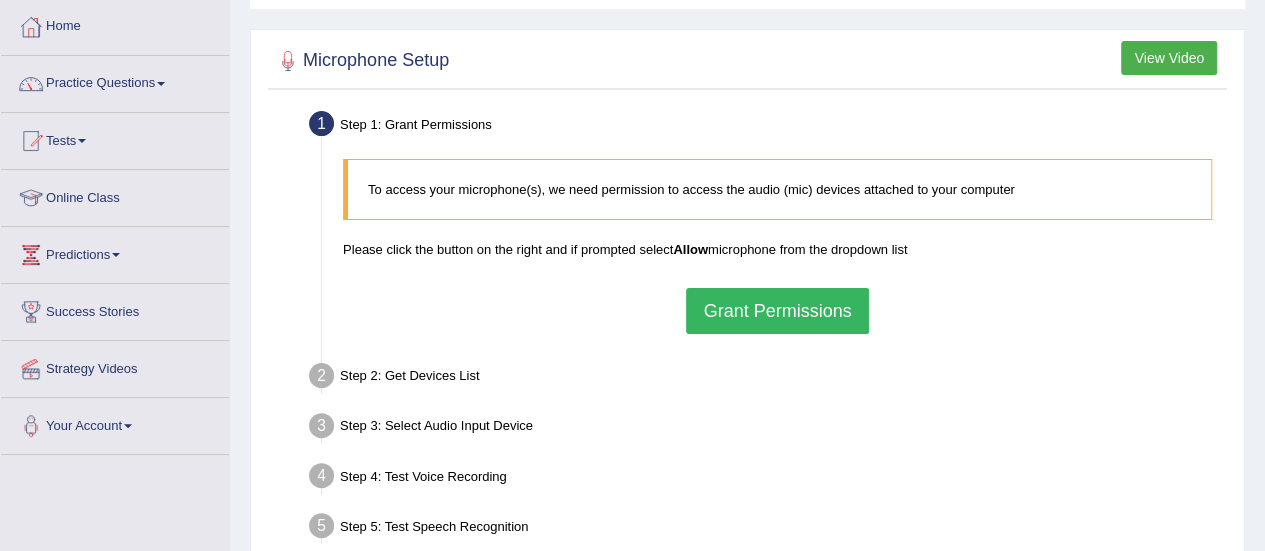 scroll, scrollTop: 100, scrollLeft: 0, axis: vertical 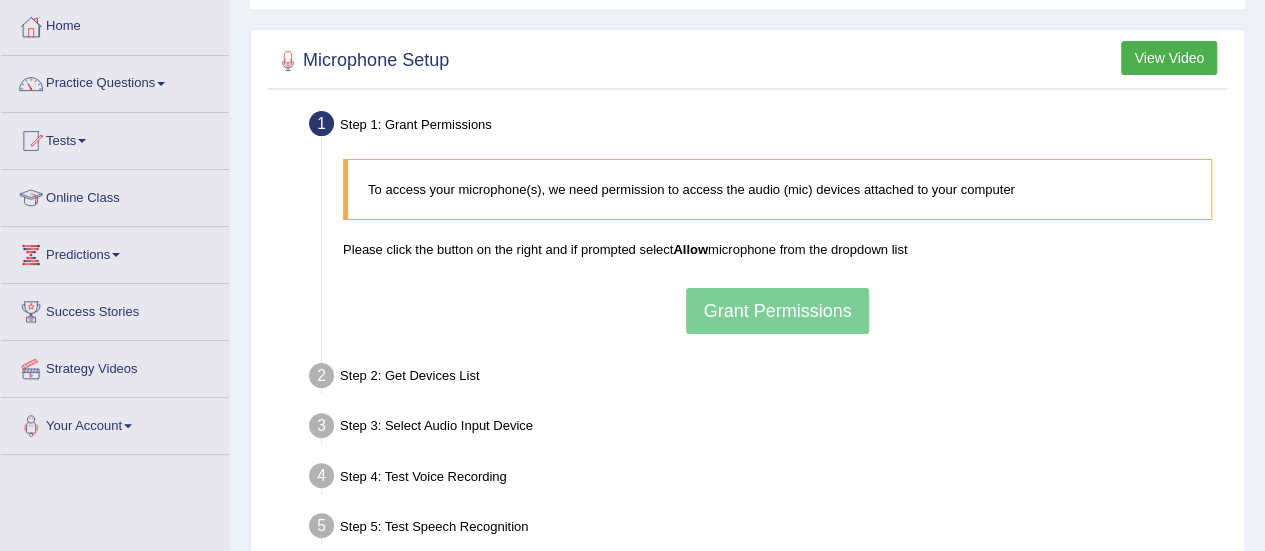 click on "To access your microphone(s), we need permission to access the audio (mic) devices attached to your computer   Please click the button on the right and if prompted select  Allow  microphone from the dropdown list     Grant Permissions" at bounding box center [777, 246] 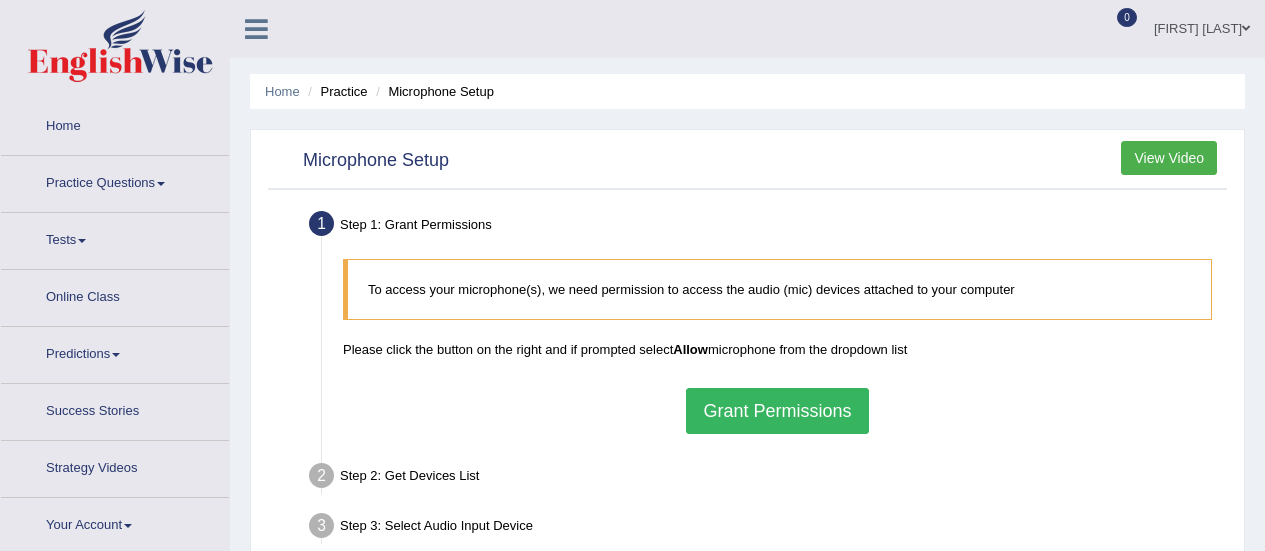scroll, scrollTop: 100, scrollLeft: 0, axis: vertical 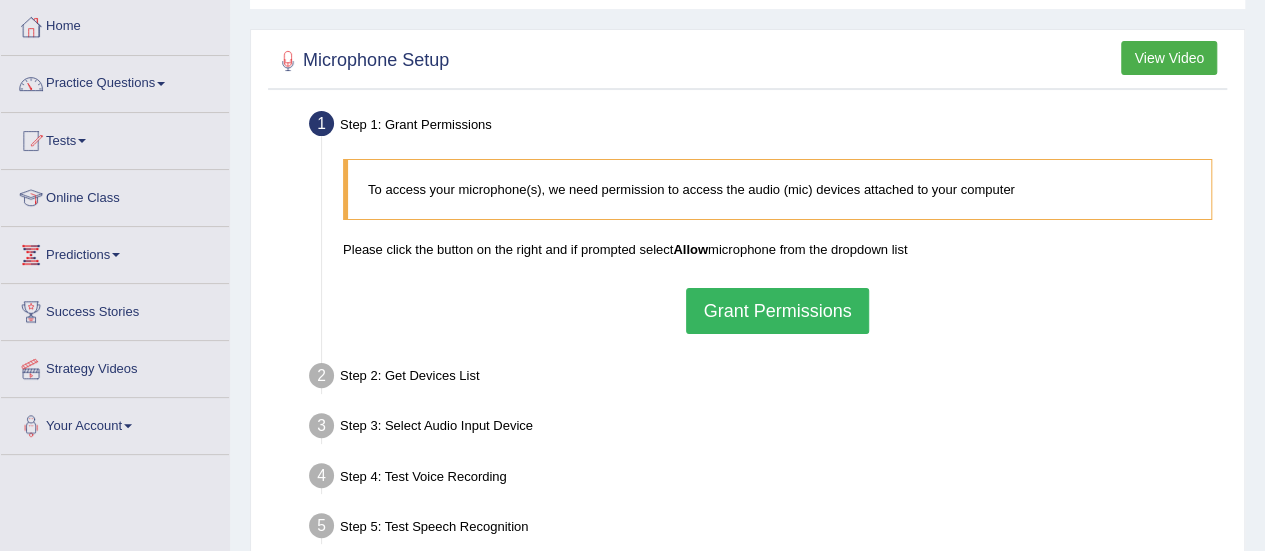 click on "Grant Permissions" at bounding box center (777, 311) 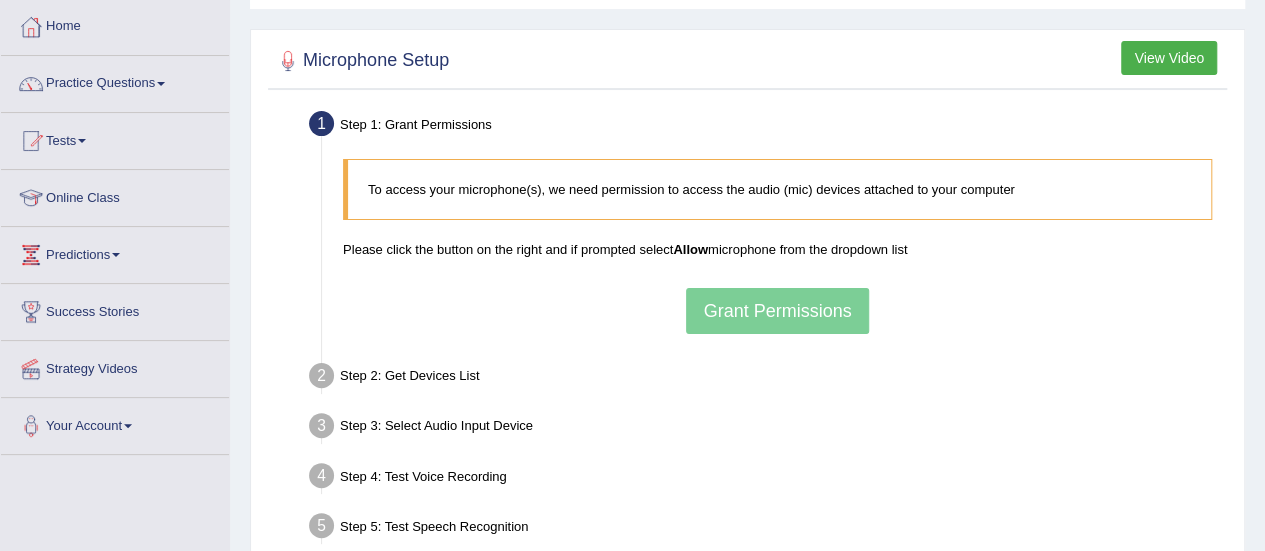 scroll, scrollTop: 0, scrollLeft: 0, axis: both 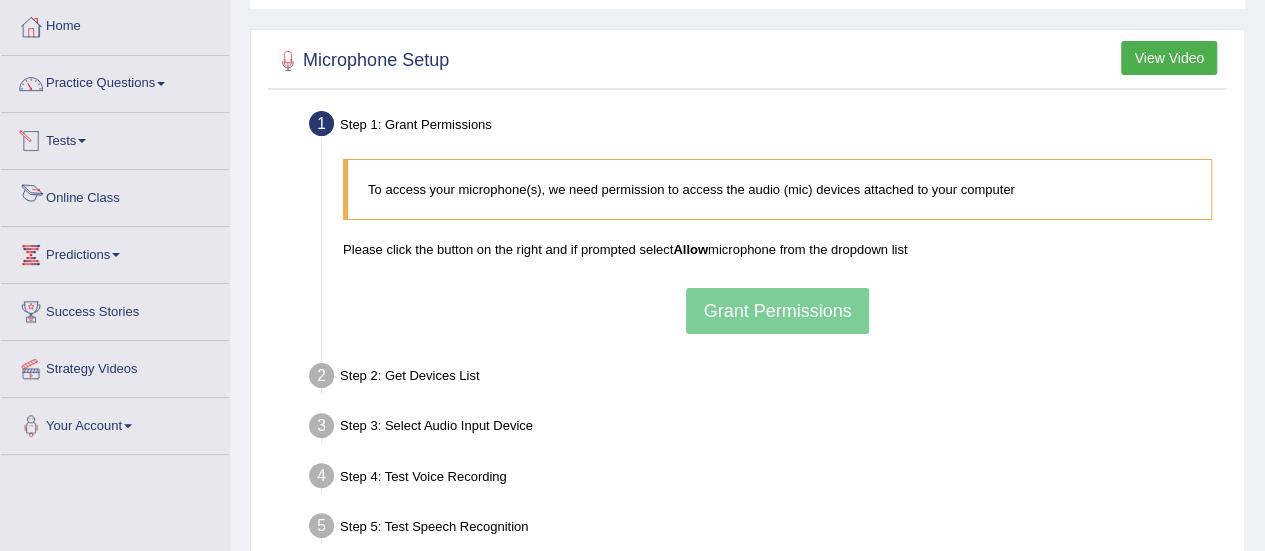click on "Online Class" at bounding box center [115, 195] 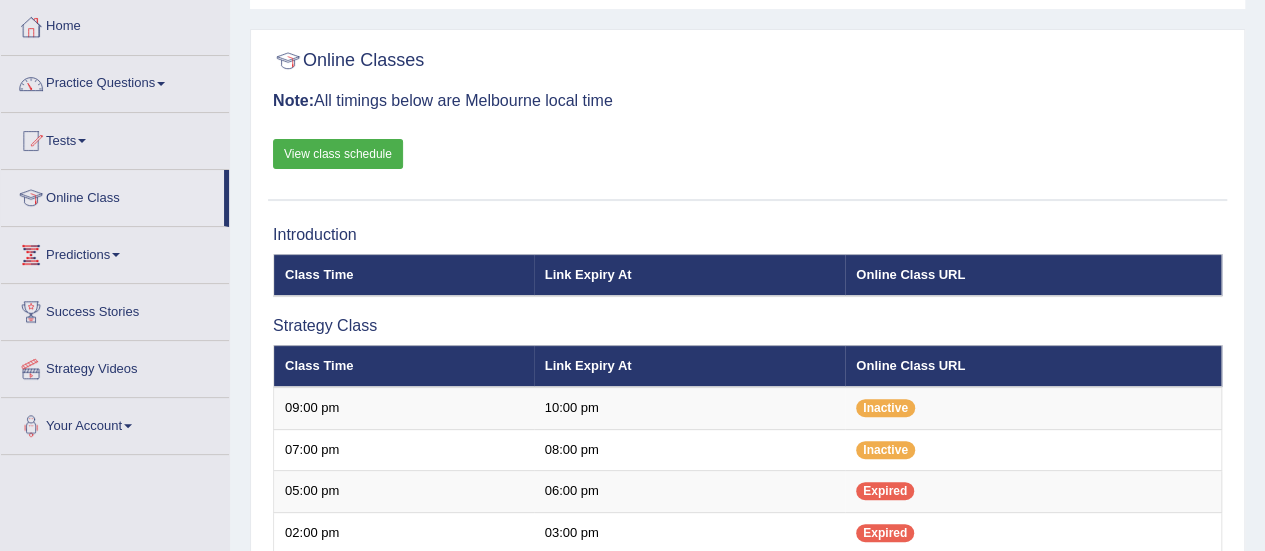scroll, scrollTop: 100, scrollLeft: 0, axis: vertical 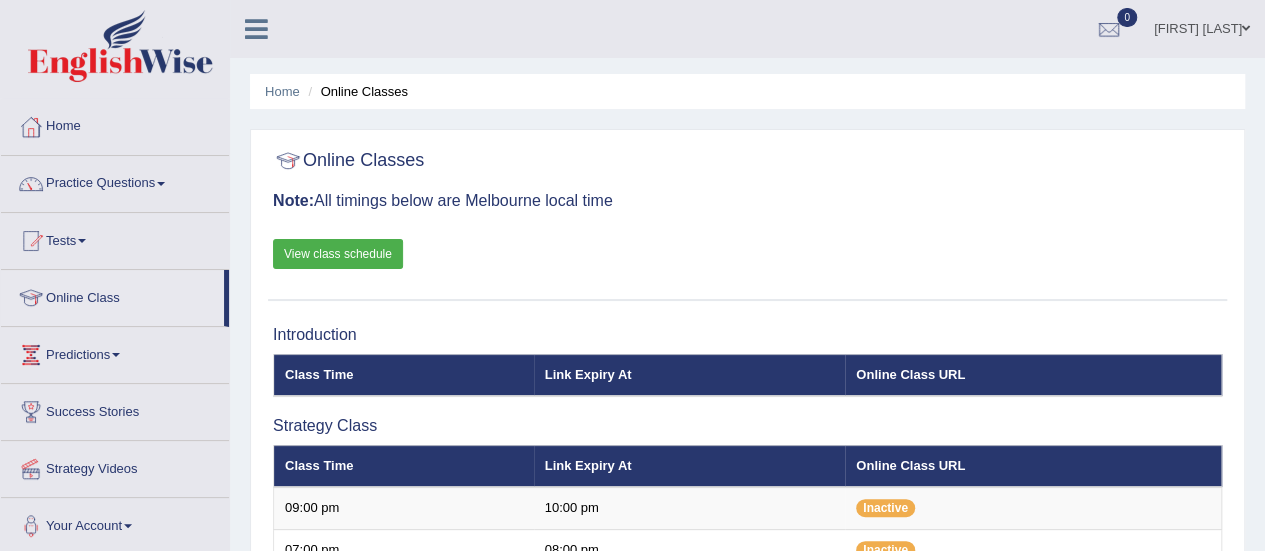 click on "View class schedule" at bounding box center [338, 254] 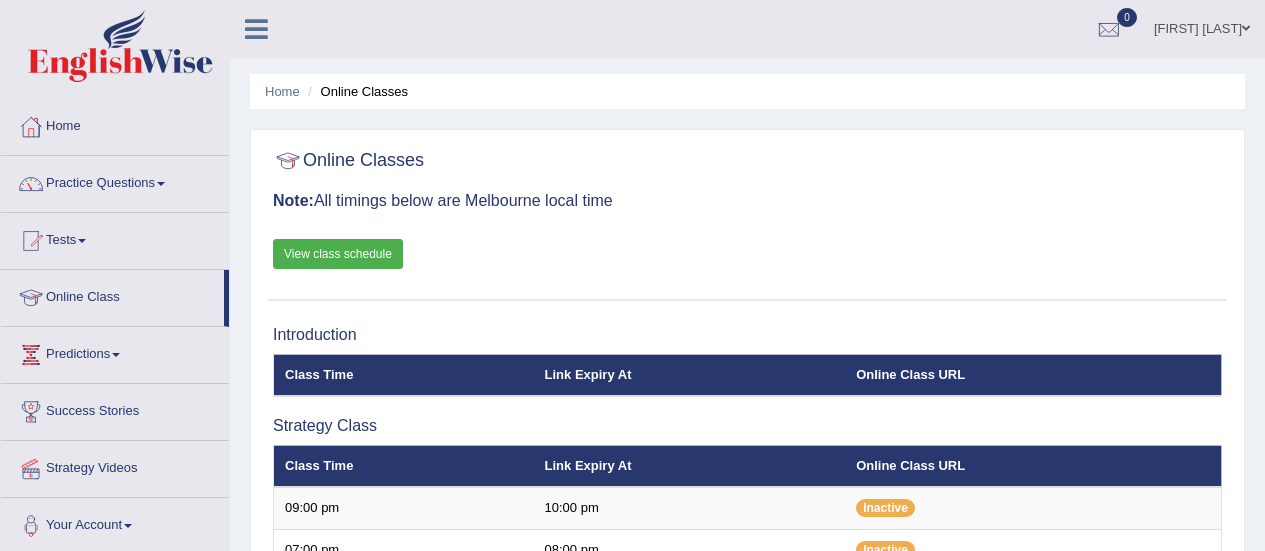 scroll, scrollTop: 0, scrollLeft: 0, axis: both 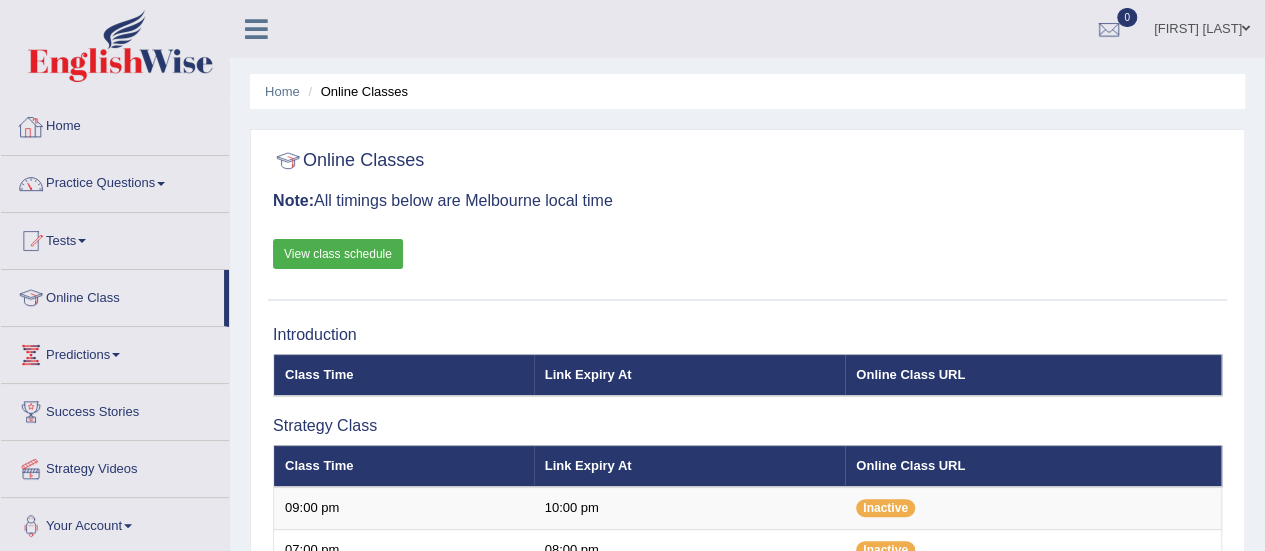 click on "Home" at bounding box center [115, 124] 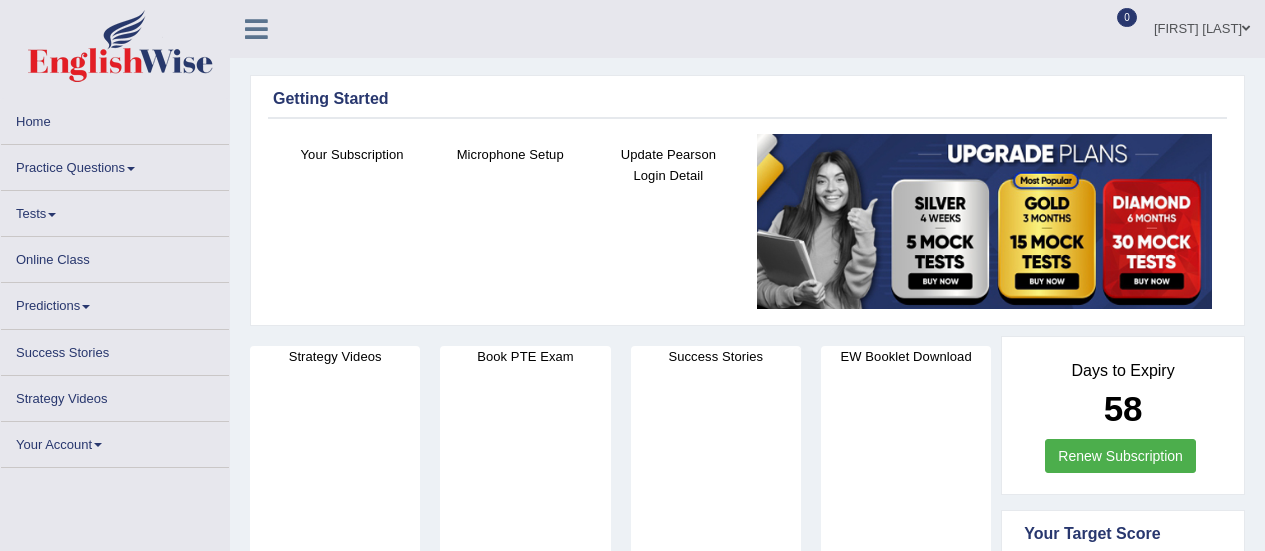 scroll, scrollTop: 0, scrollLeft: 0, axis: both 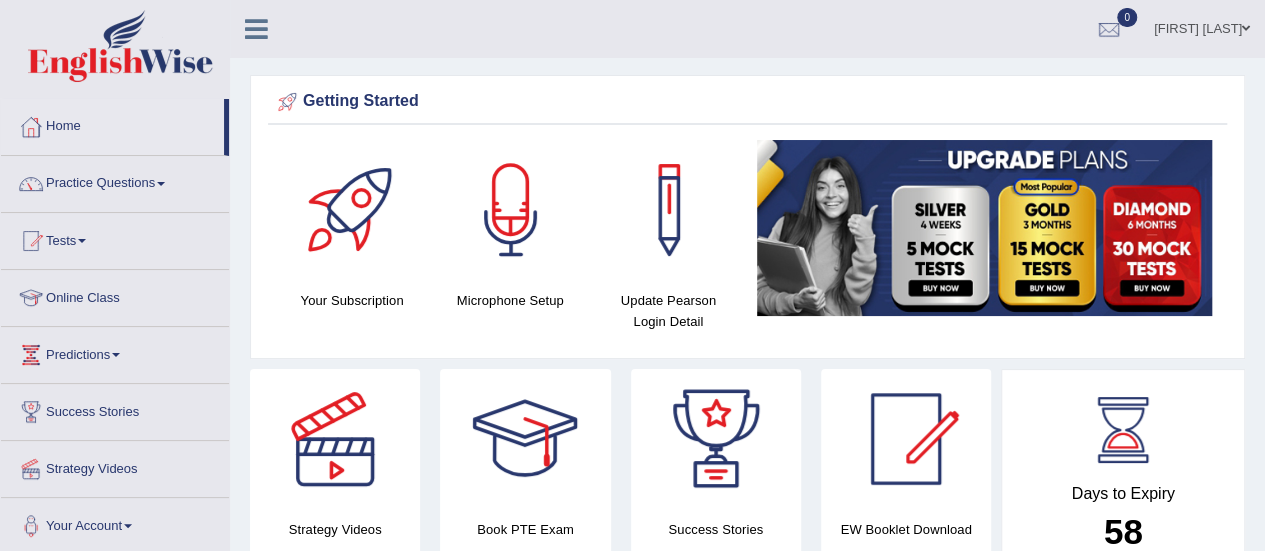 click at bounding box center (511, 210) 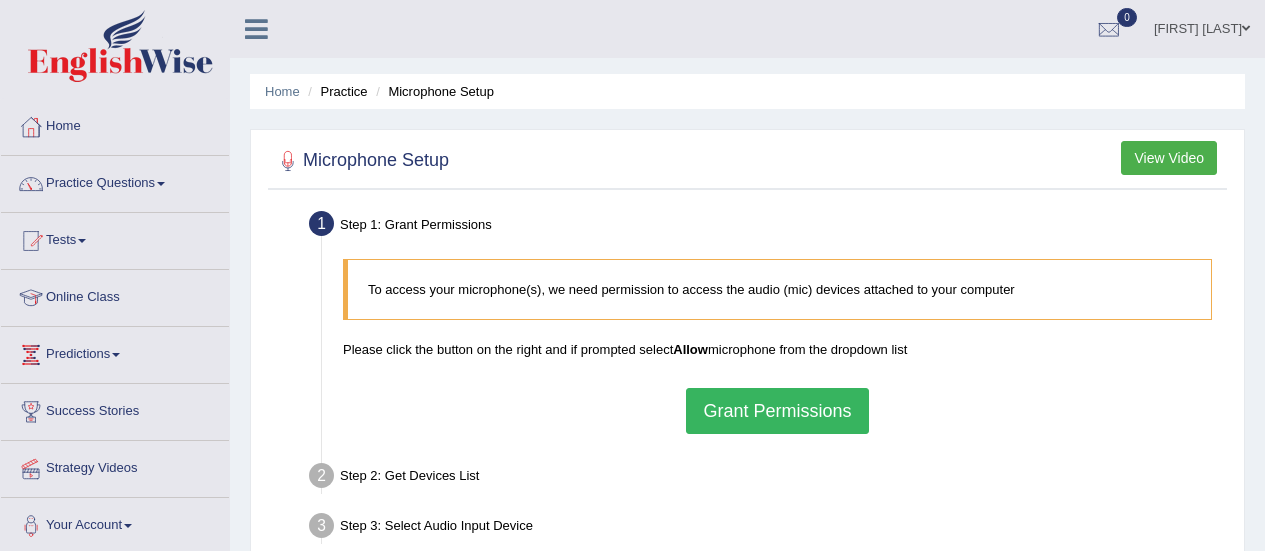 scroll, scrollTop: 0, scrollLeft: 0, axis: both 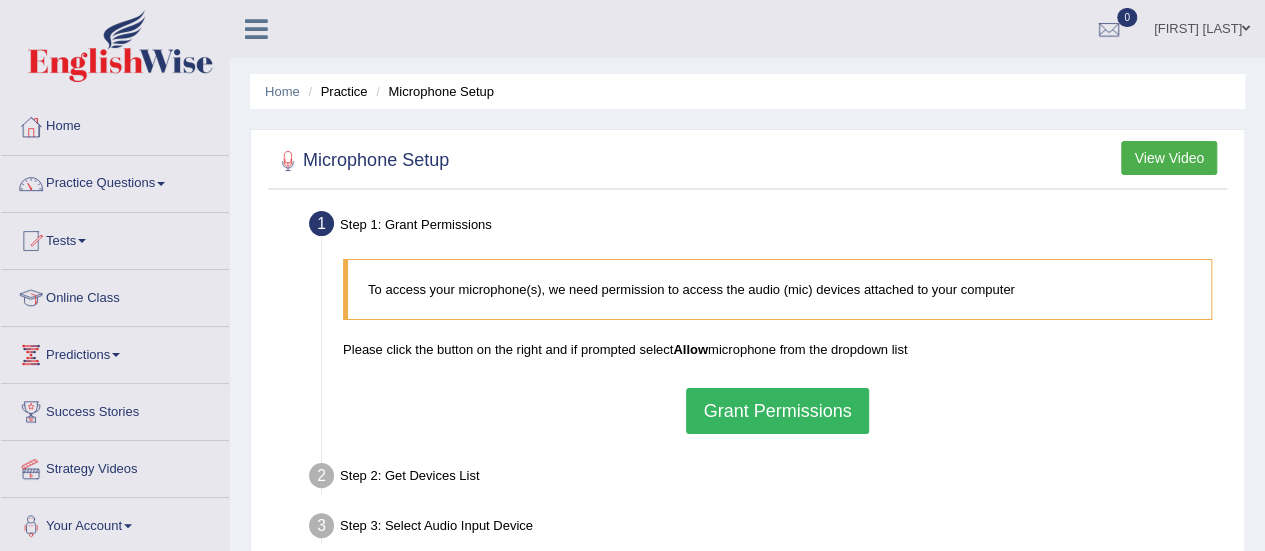 click on "Grant Permissions" at bounding box center [777, 411] 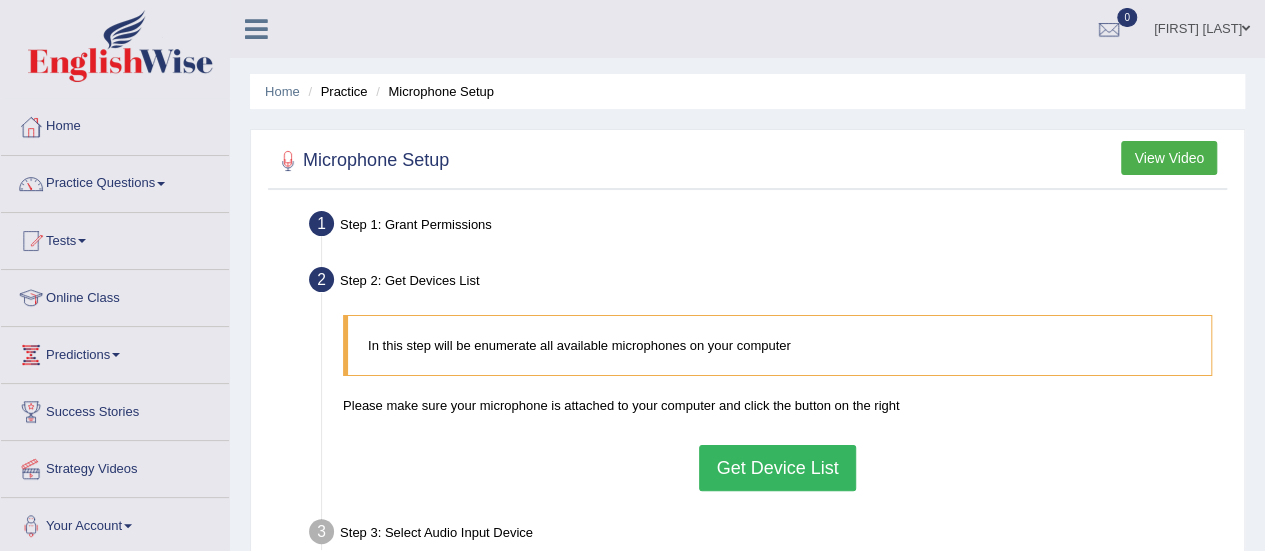 scroll, scrollTop: 100, scrollLeft: 0, axis: vertical 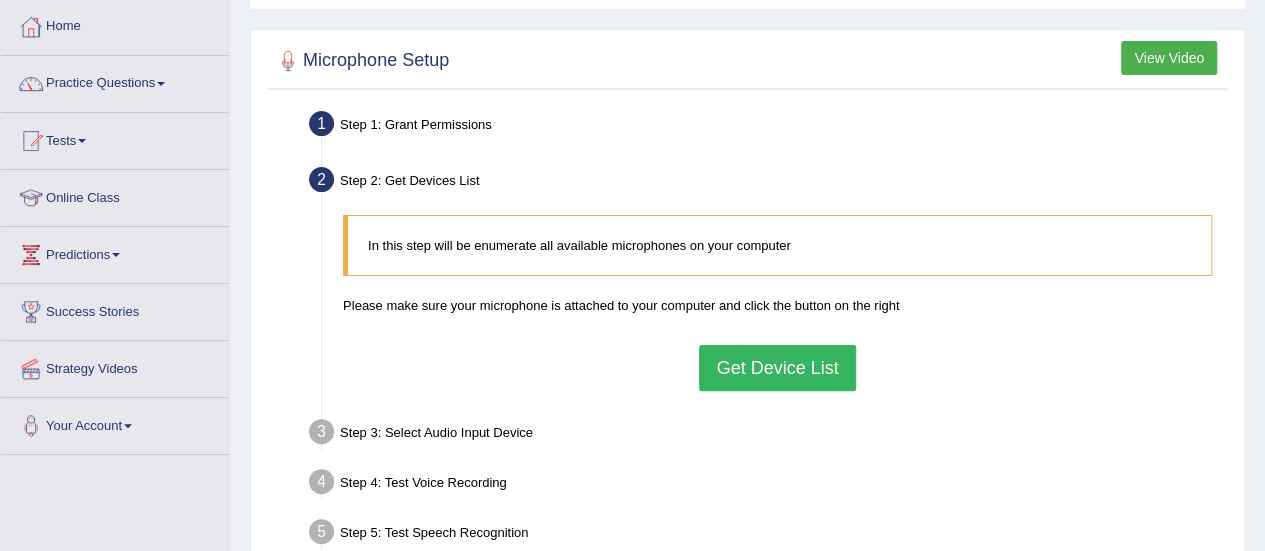 click on "Get Device List" at bounding box center [777, 368] 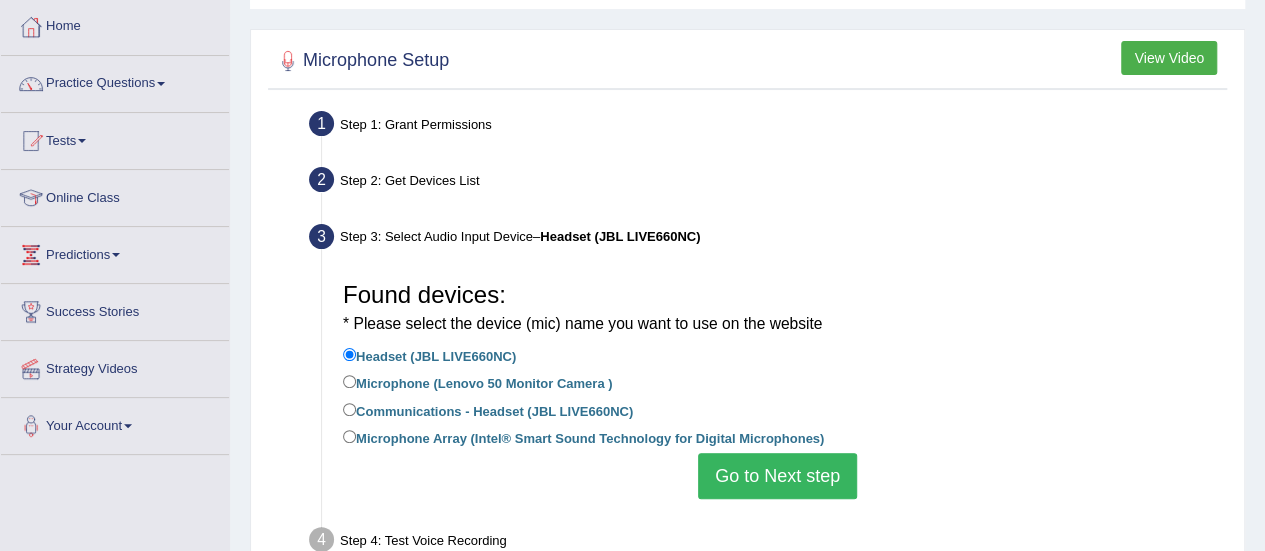 click on "Go to Next step" at bounding box center (777, 476) 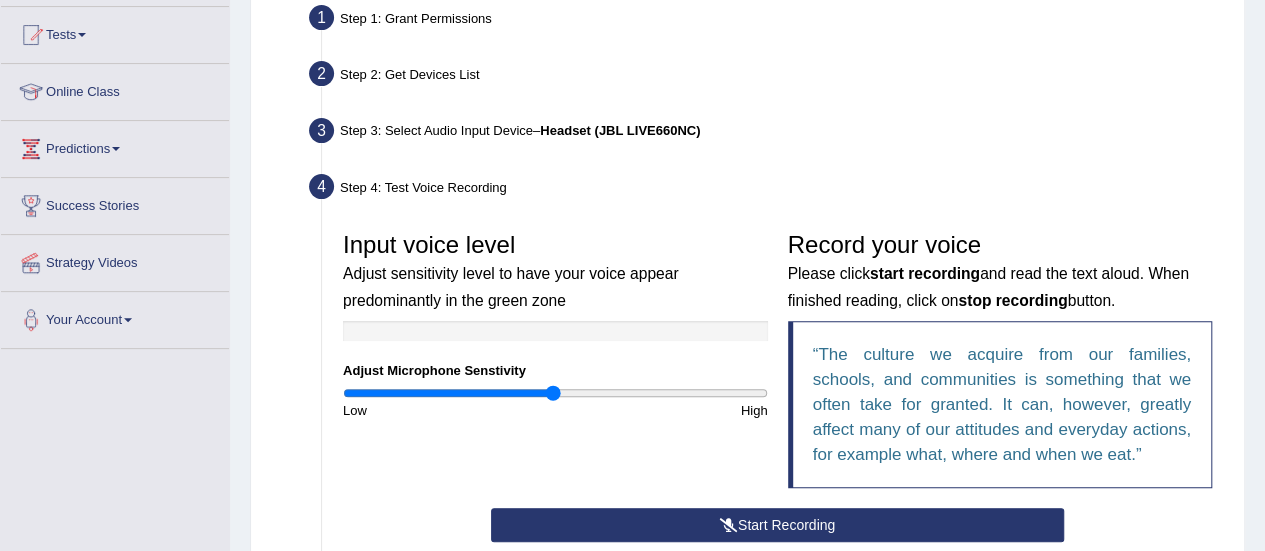 scroll, scrollTop: 300, scrollLeft: 0, axis: vertical 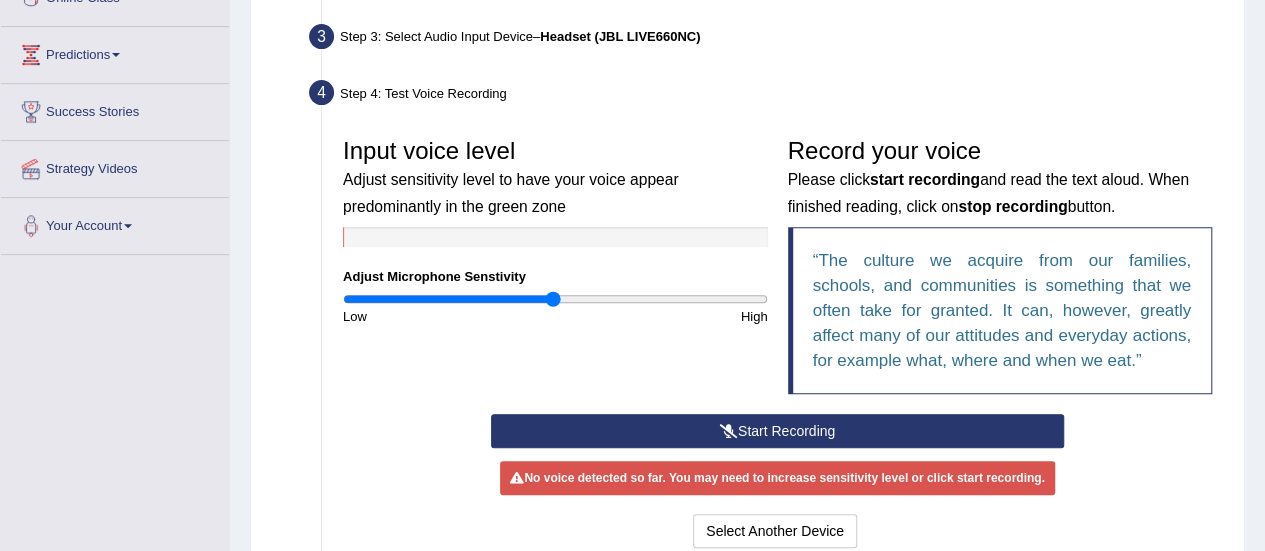 click on "Start Recording" at bounding box center [777, 431] 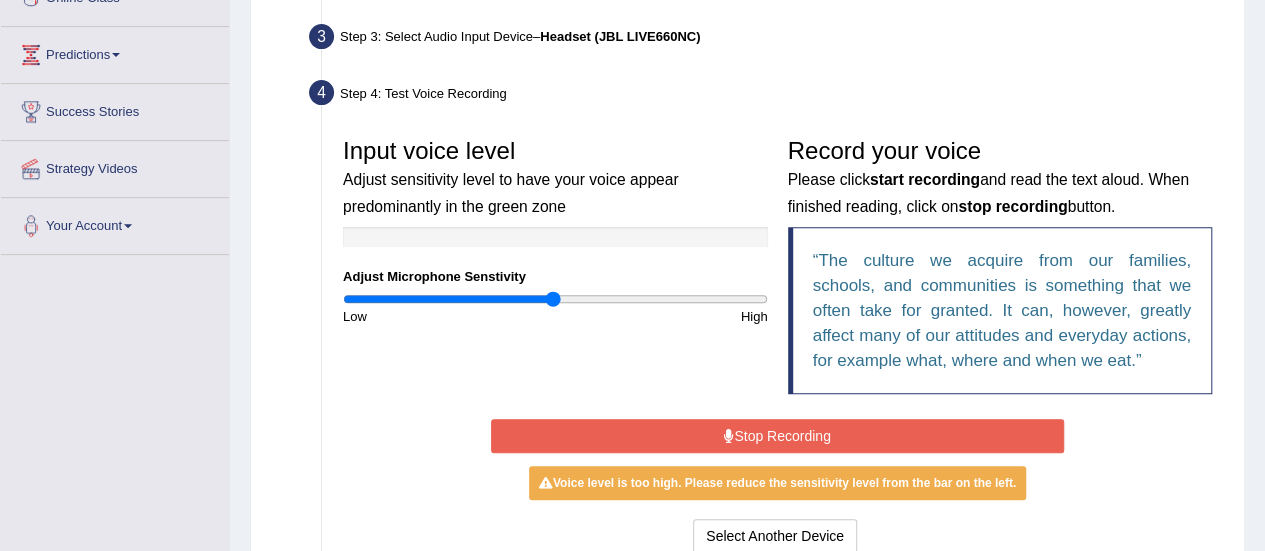 click at bounding box center [729, 436] 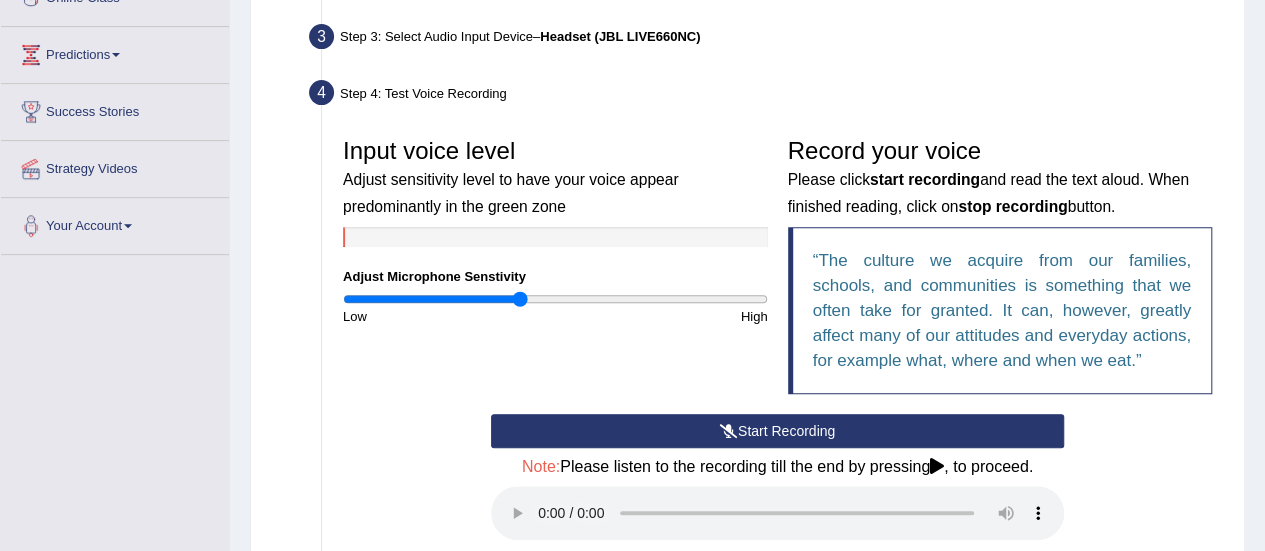 type on "0.84" 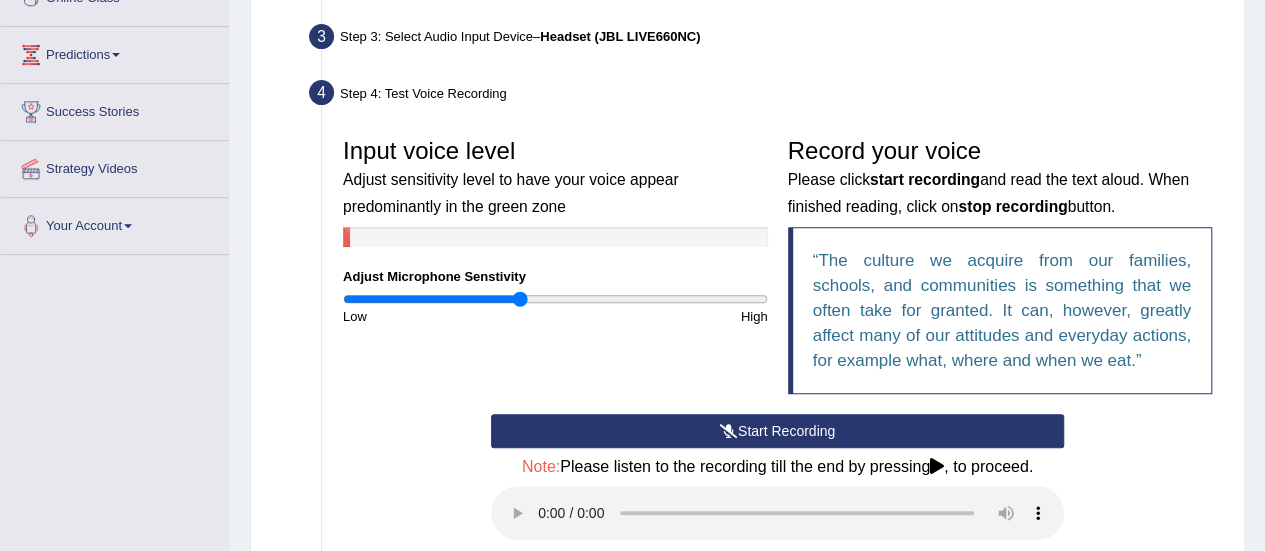 click on "Start Recording" at bounding box center (777, 431) 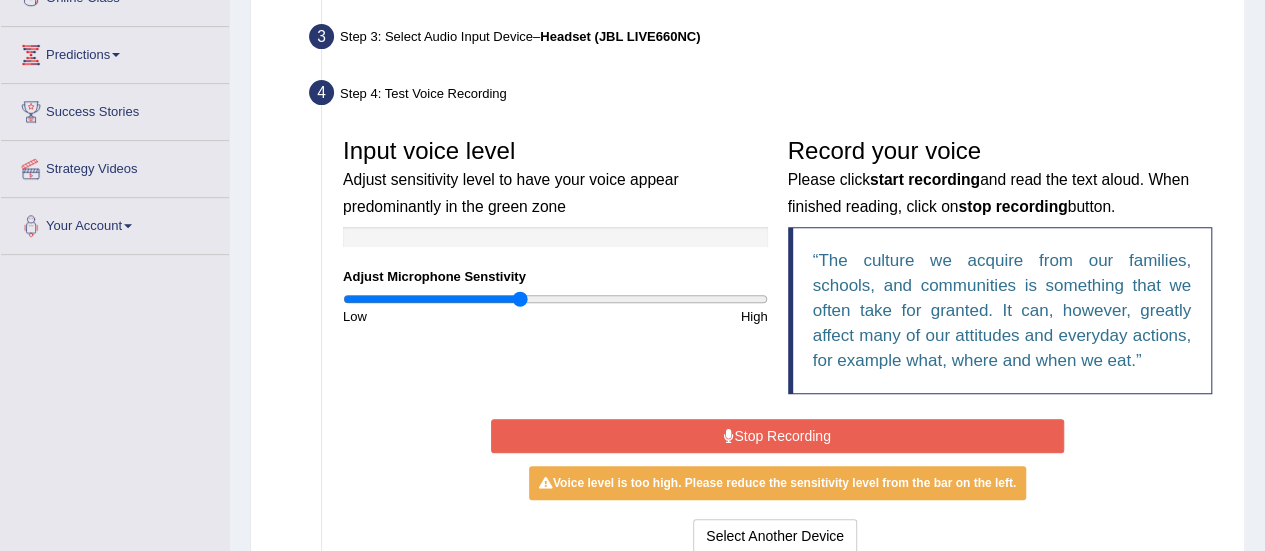click on "Stop Recording" at bounding box center (777, 436) 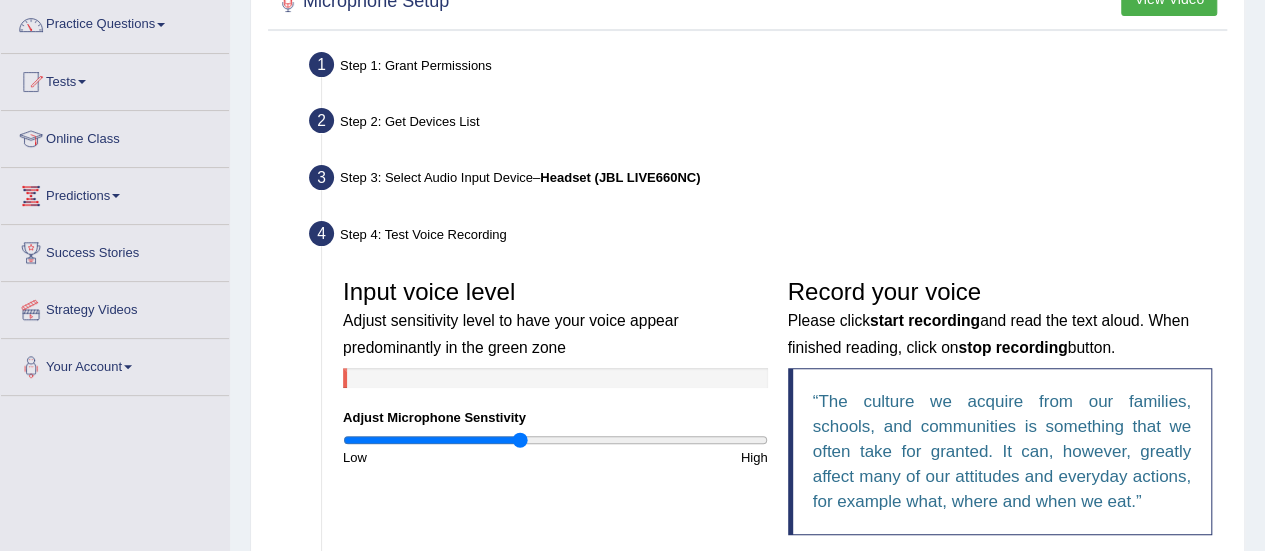 scroll, scrollTop: 100, scrollLeft: 0, axis: vertical 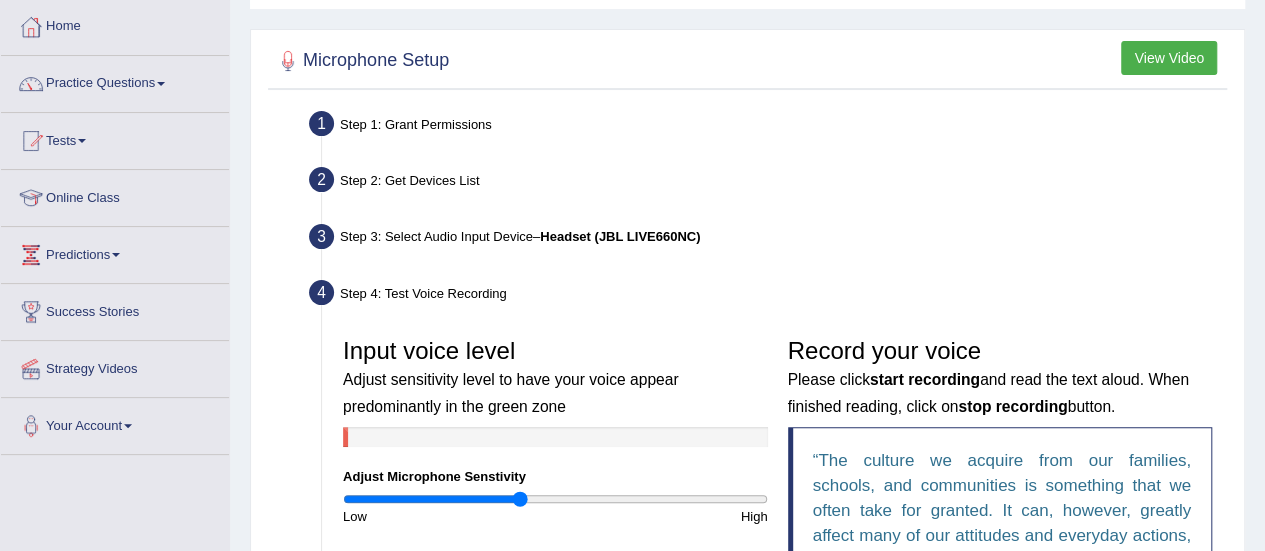 click on "Headset (JBL LIVE660NC)" at bounding box center (620, 236) 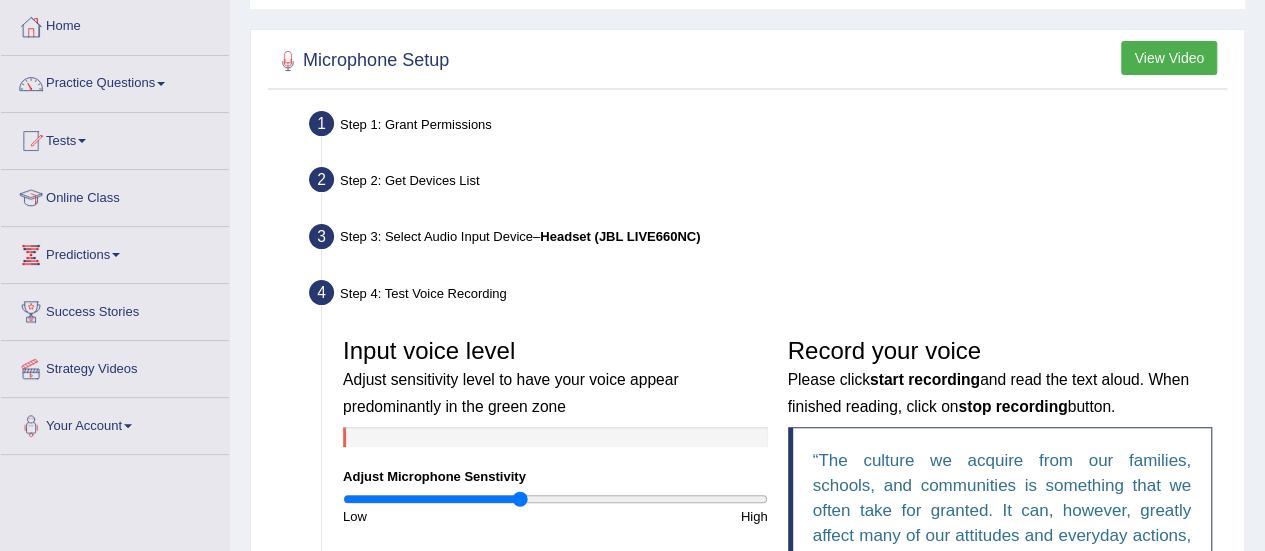 click on "Step 3: Select Audio Input Device  –  Headset (JBL LIVE660NC)   Found devices:
* Please select the device (mic) name you want to use on the website    Headset (JBL LIVE660NC)  Microphone (Lenovo 50 Monitor Camera )  Communications - Headset (JBL LIVE660NC)  Microphone Array (Intel® Smart Sound Technology for Digital Microphones)   Go to Next step" at bounding box center (767, 240) 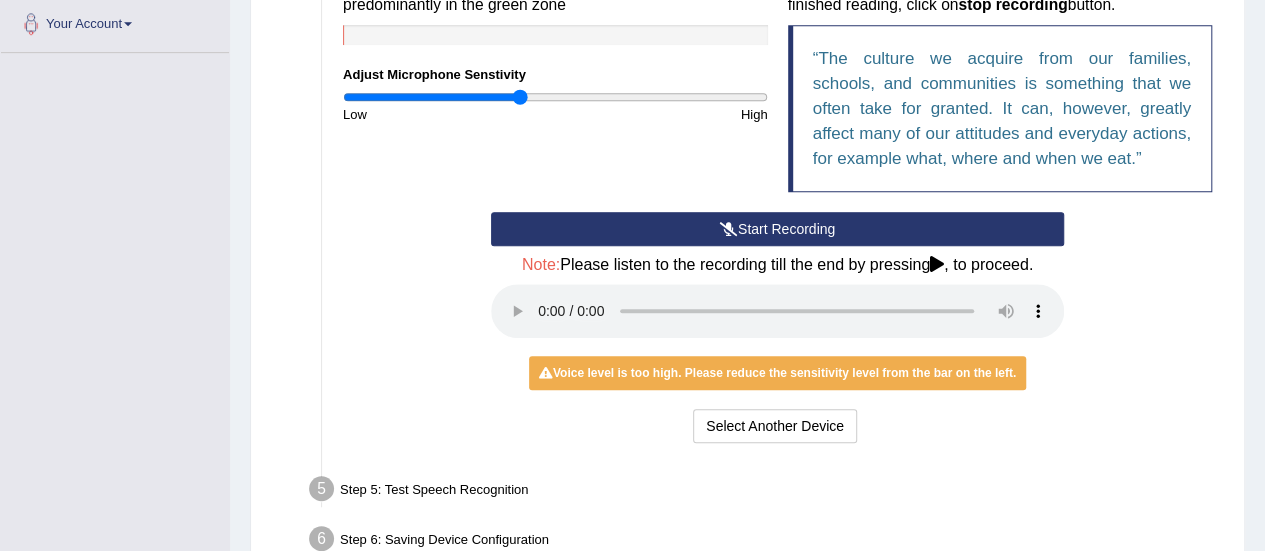 scroll, scrollTop: 600, scrollLeft: 0, axis: vertical 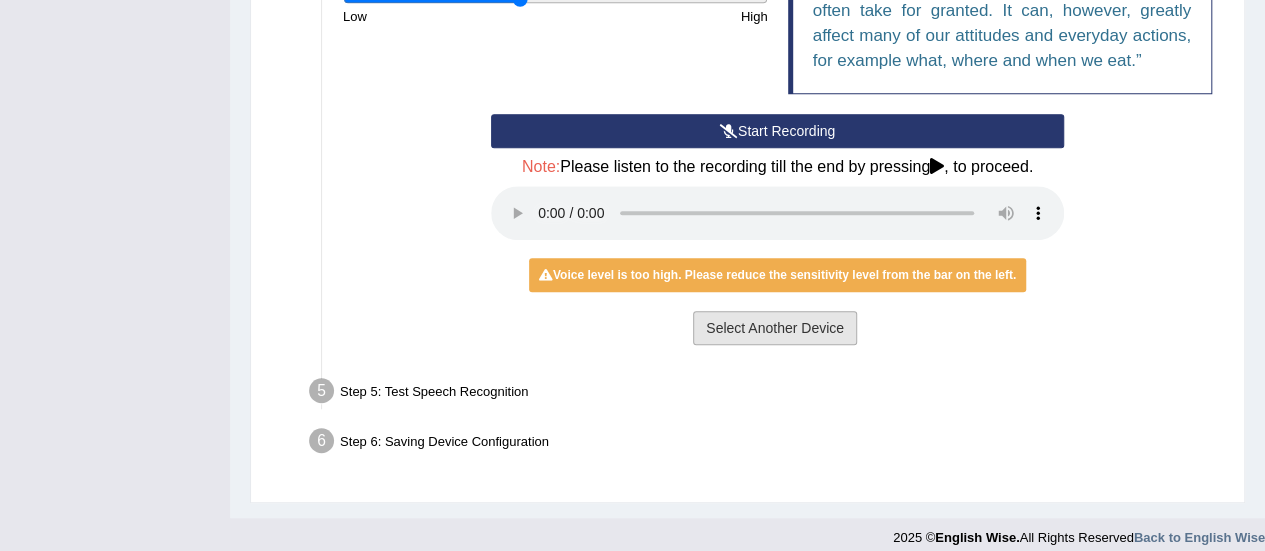 click on "Select Another Device" at bounding box center [775, 328] 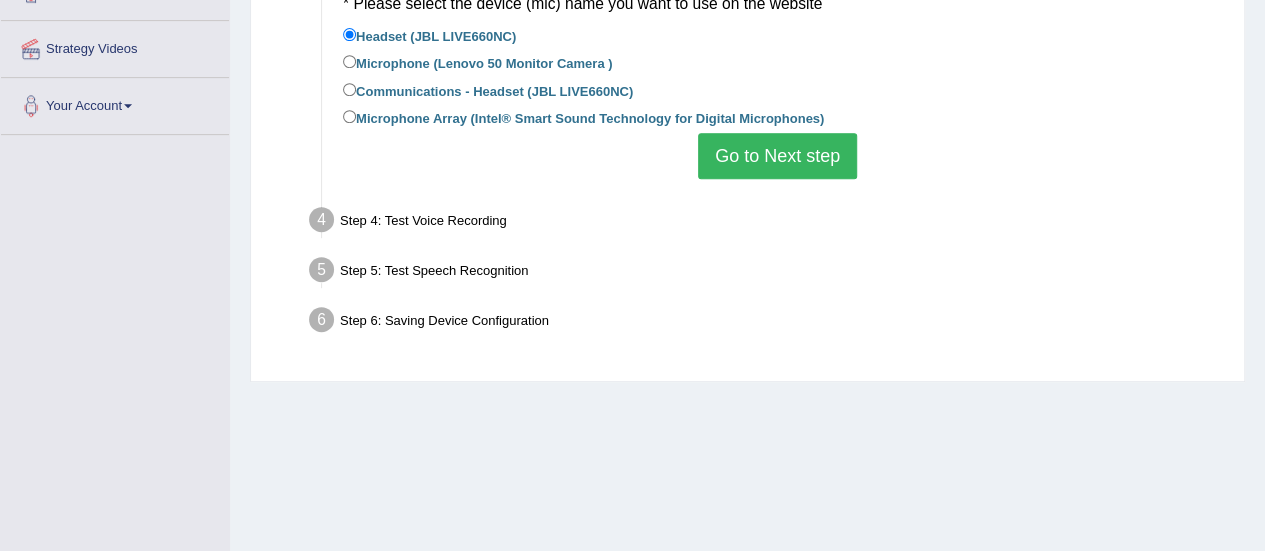scroll, scrollTop: 298, scrollLeft: 0, axis: vertical 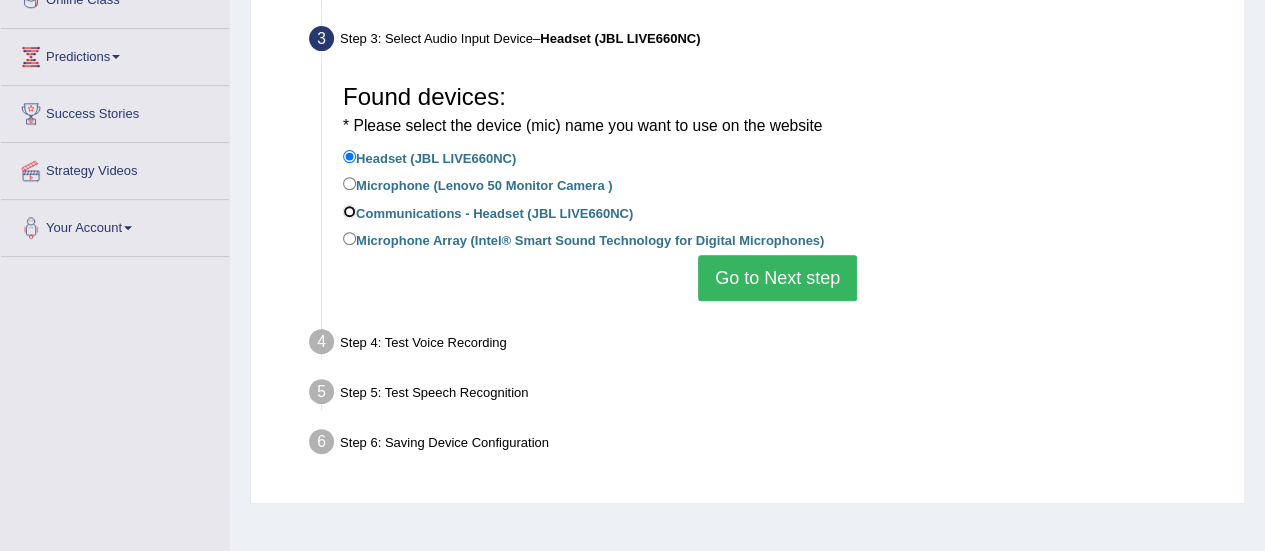 click on "Communications - Headset (JBL LIVE660NC)" at bounding box center [349, 211] 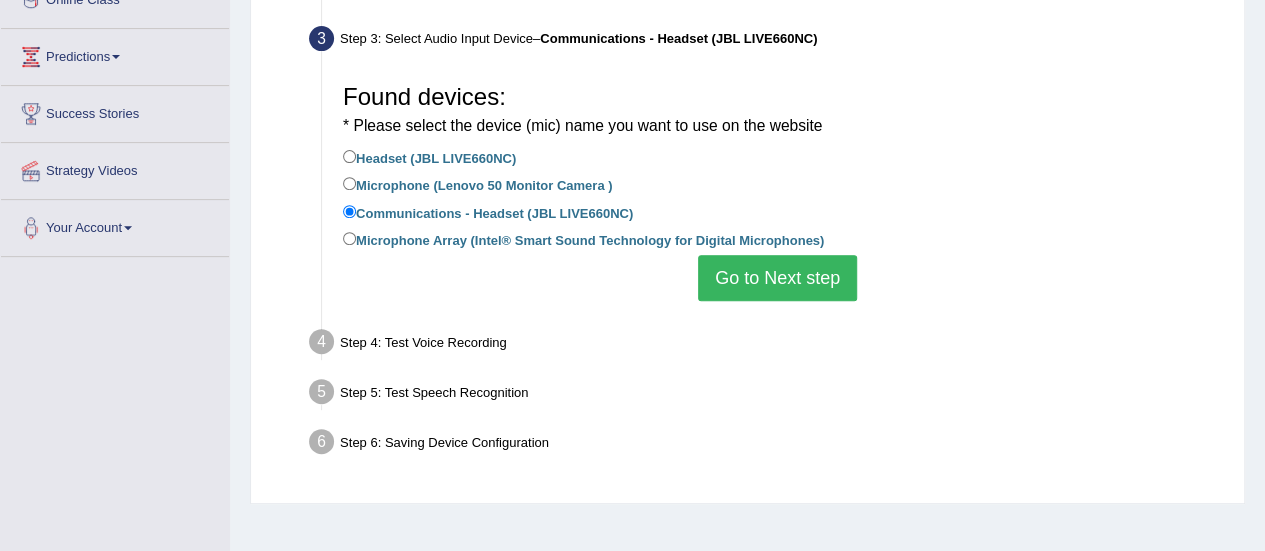 click on "Go to Next step" at bounding box center [777, 278] 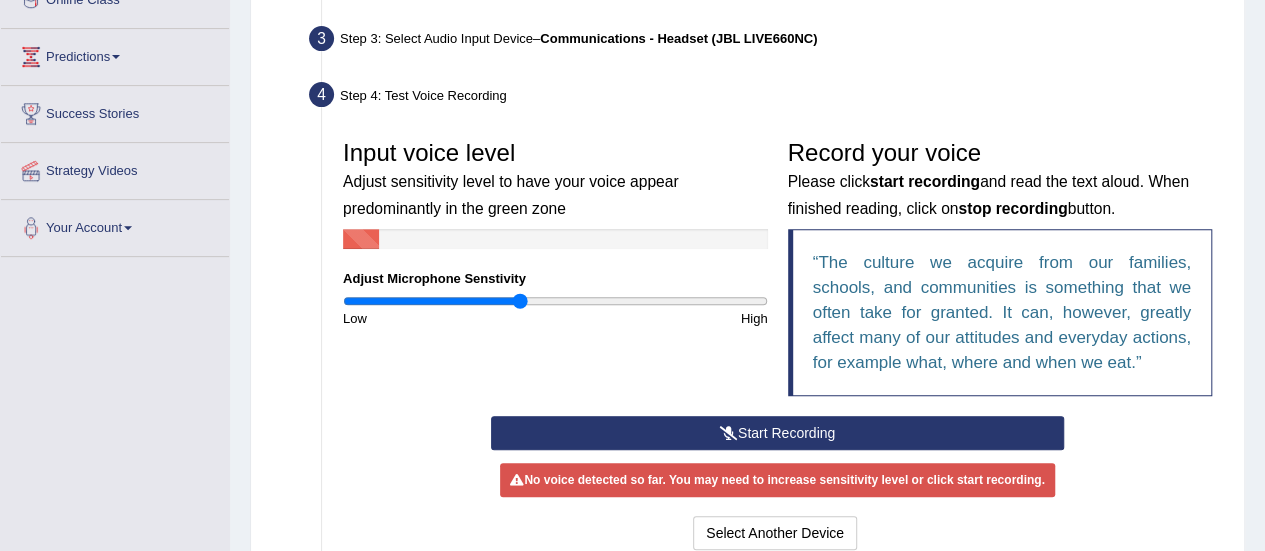 click on "Start Recording" at bounding box center [777, 433] 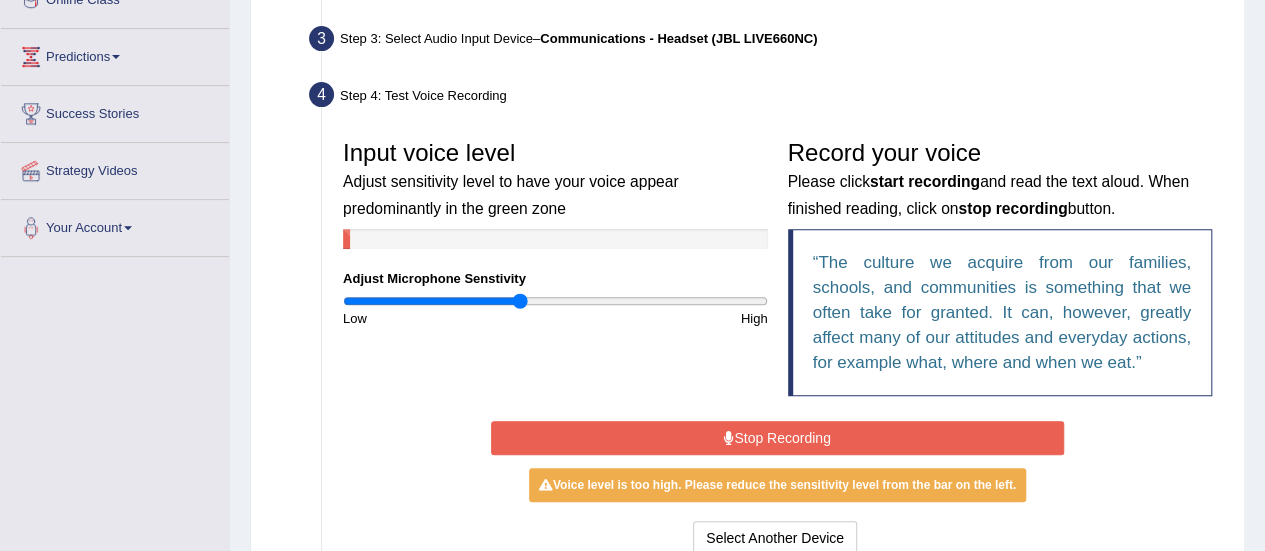 click on "Stop Recording" at bounding box center (777, 438) 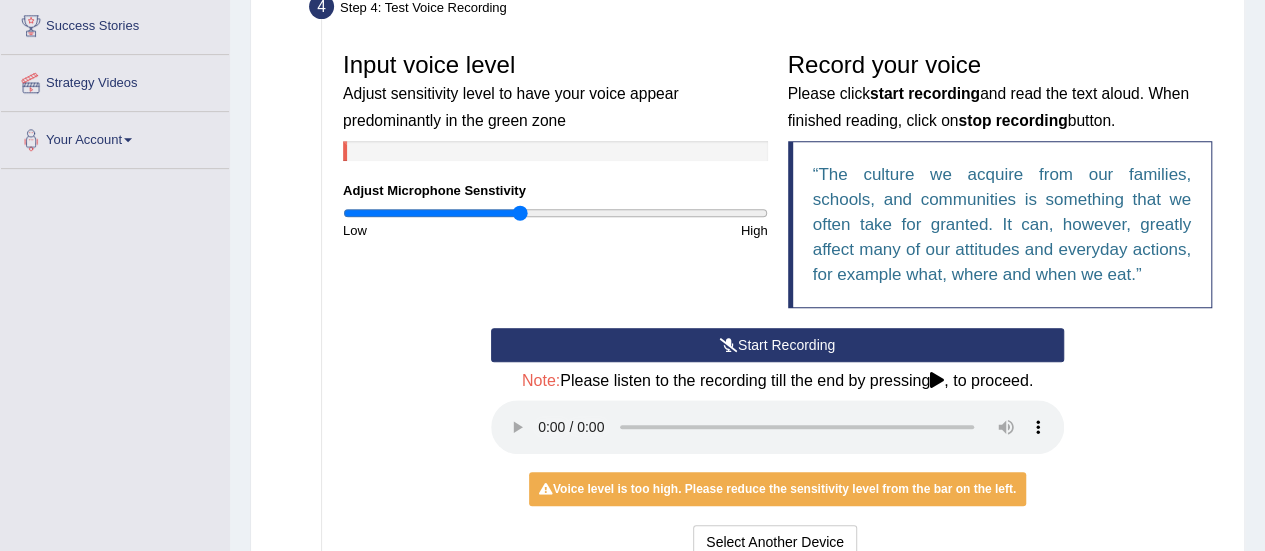 scroll, scrollTop: 598, scrollLeft: 0, axis: vertical 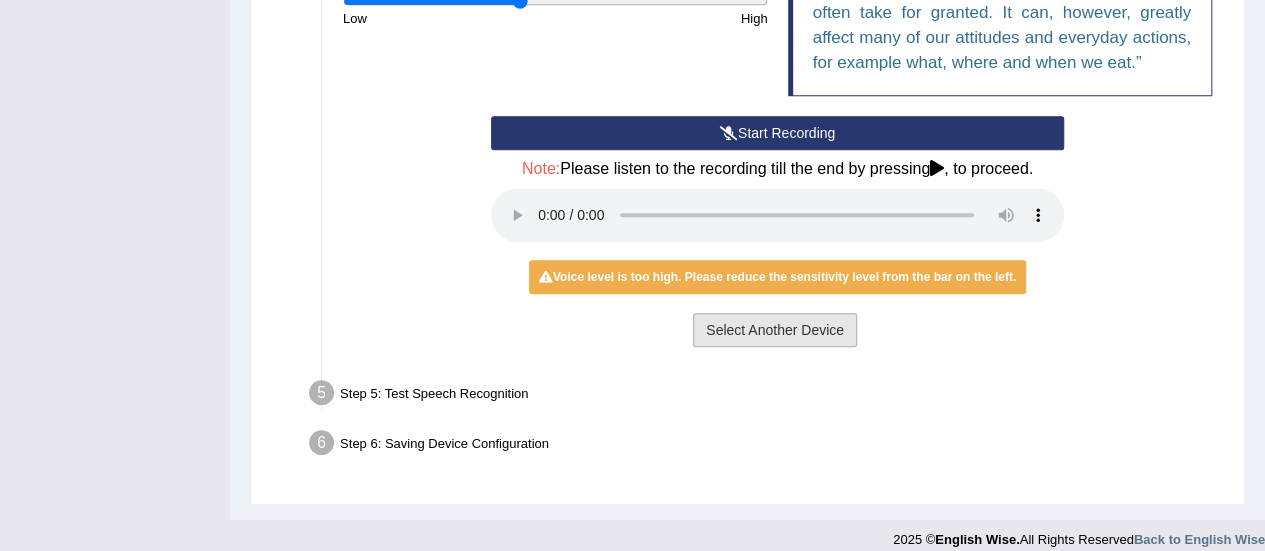 click on "Select Another Device" at bounding box center (775, 330) 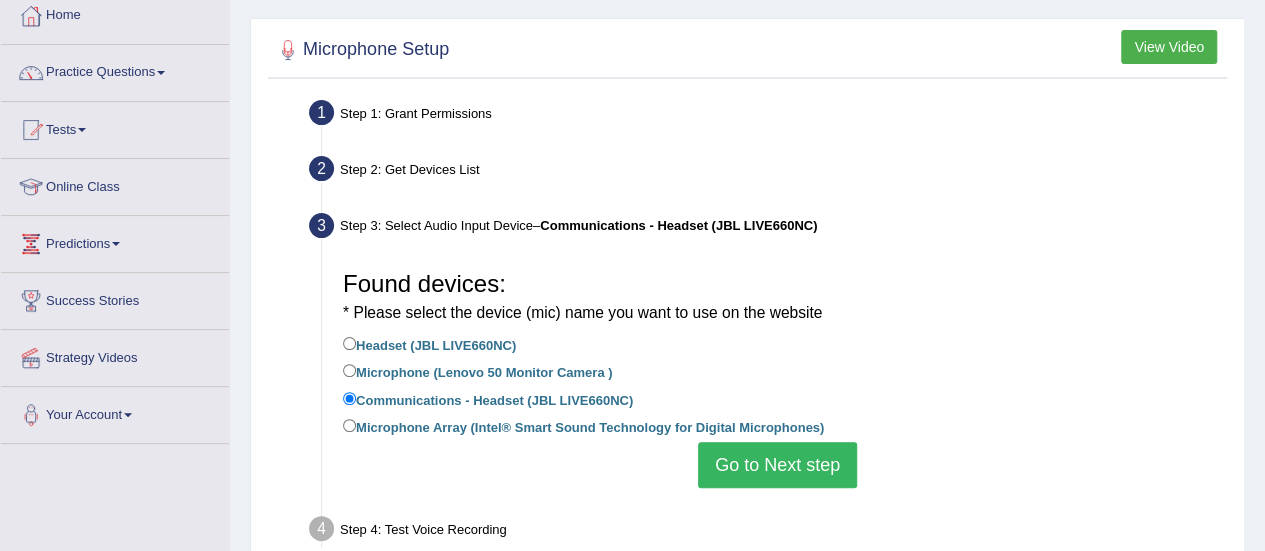 scroll, scrollTop: 98, scrollLeft: 0, axis: vertical 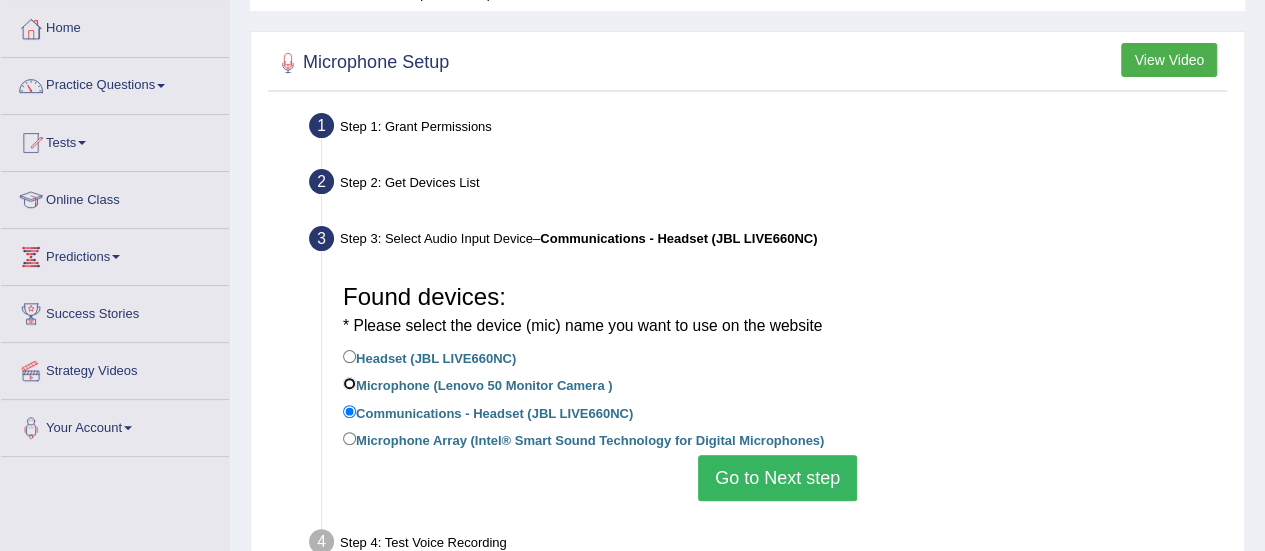 click on "Microphone (Lenovo 50 Monitor Camera )" at bounding box center (349, 383) 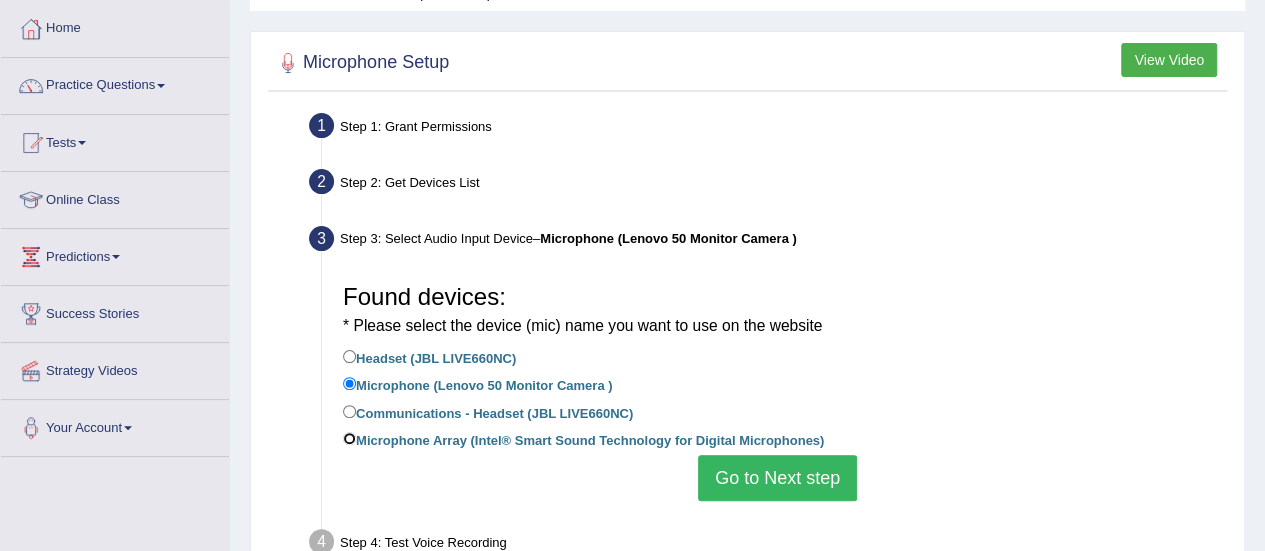 click on "Microphone Array (Intel® Smart Sound Technology for Digital Microphones)" at bounding box center (349, 438) 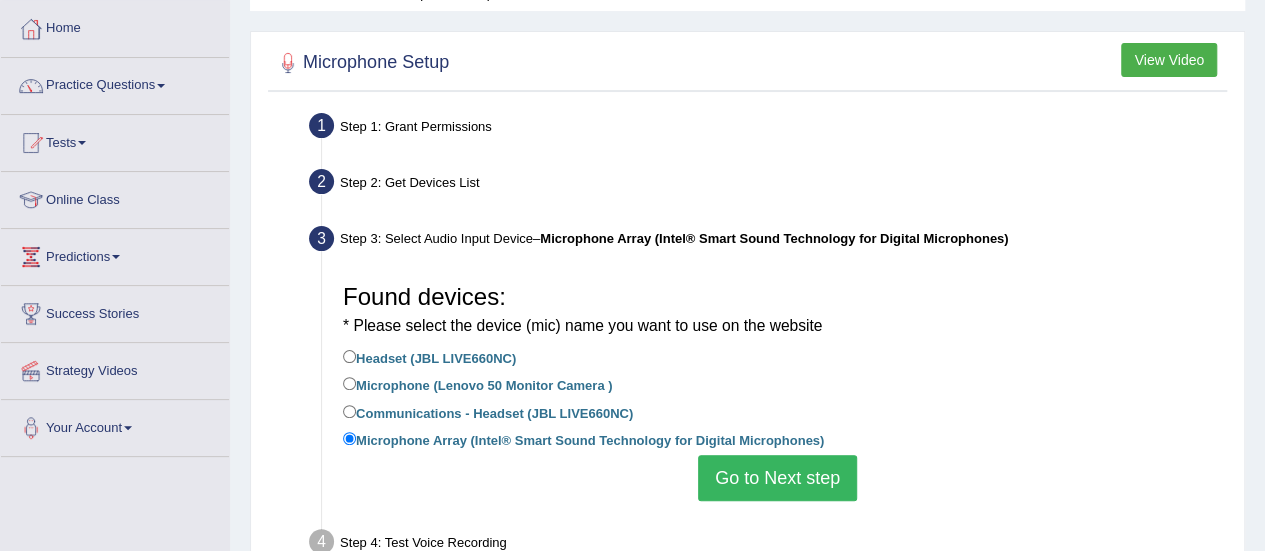 click on "Go to Next step" at bounding box center [777, 478] 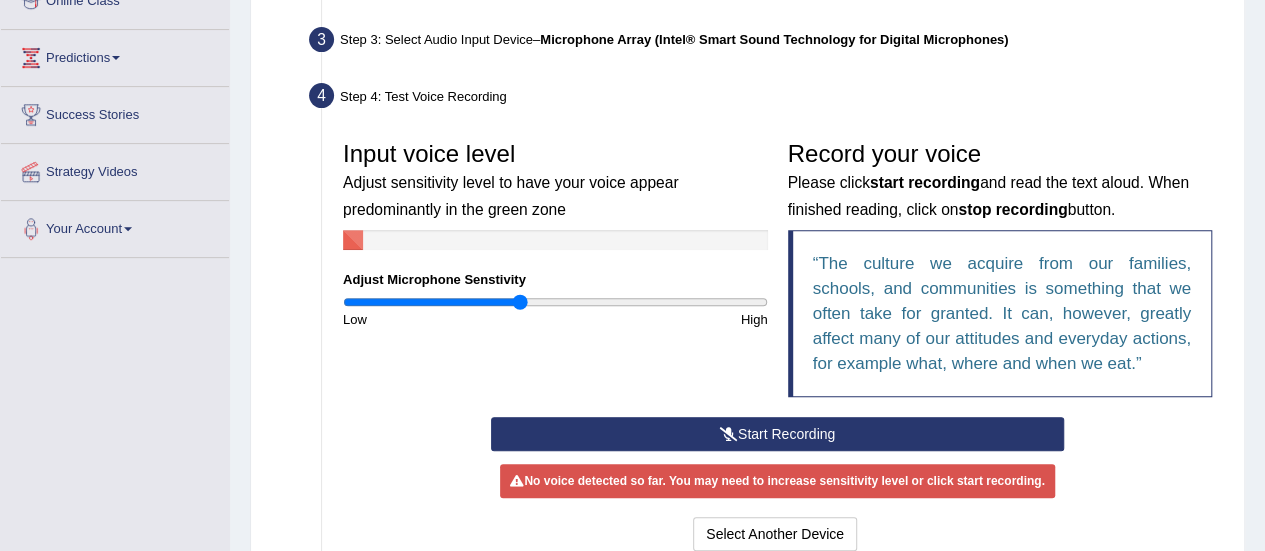 scroll, scrollTop: 298, scrollLeft: 0, axis: vertical 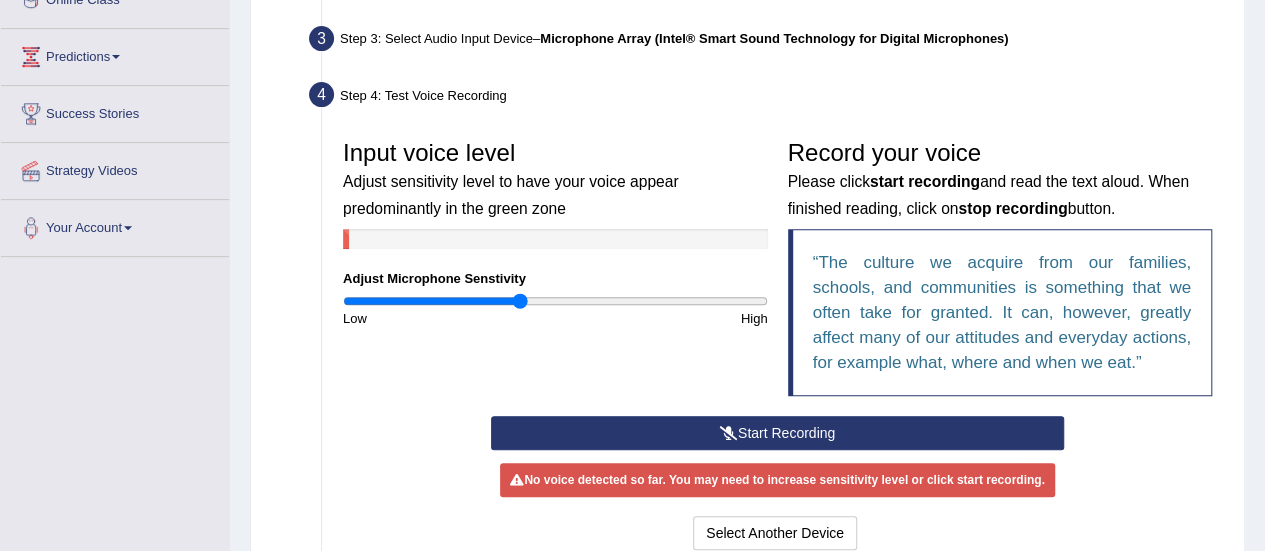 click on "Start Recording" at bounding box center [777, 433] 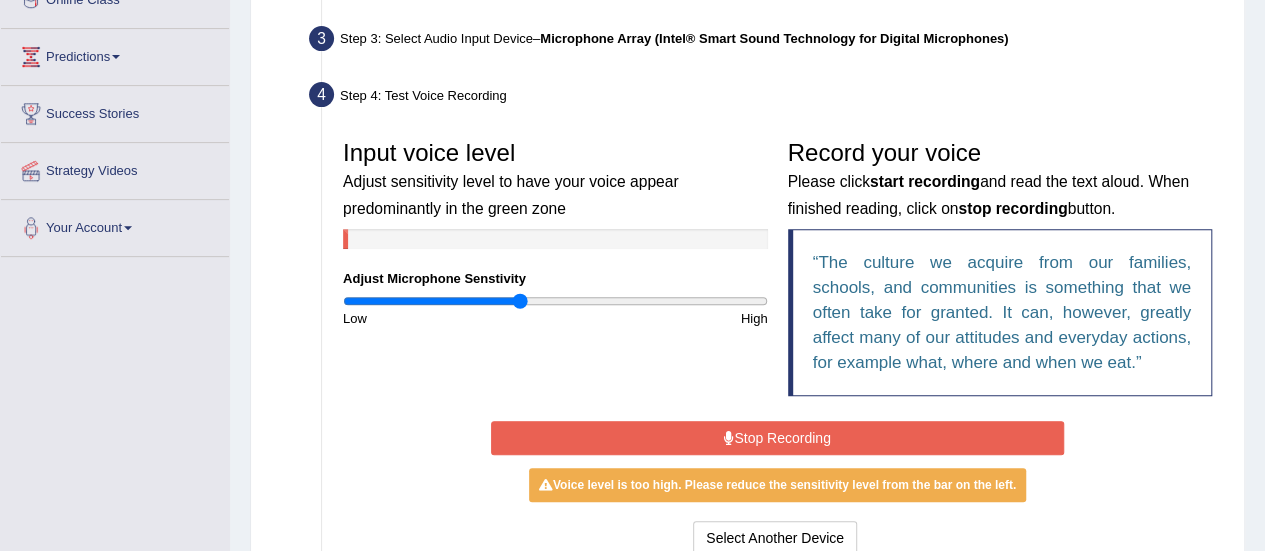 click on "Stop Recording" at bounding box center [777, 438] 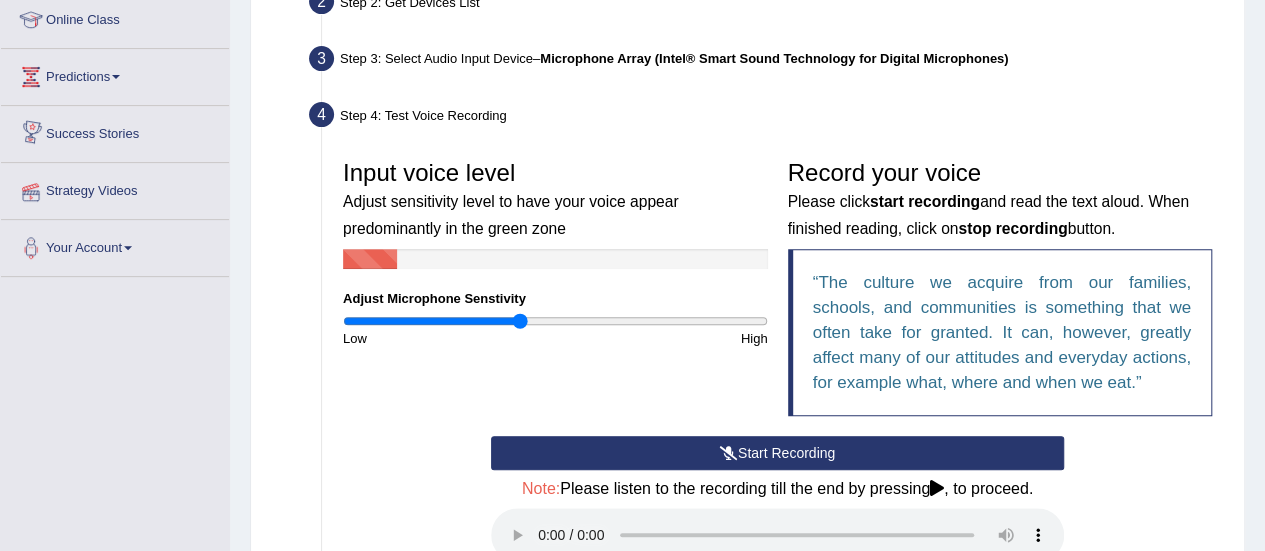 scroll, scrollTop: 0, scrollLeft: 0, axis: both 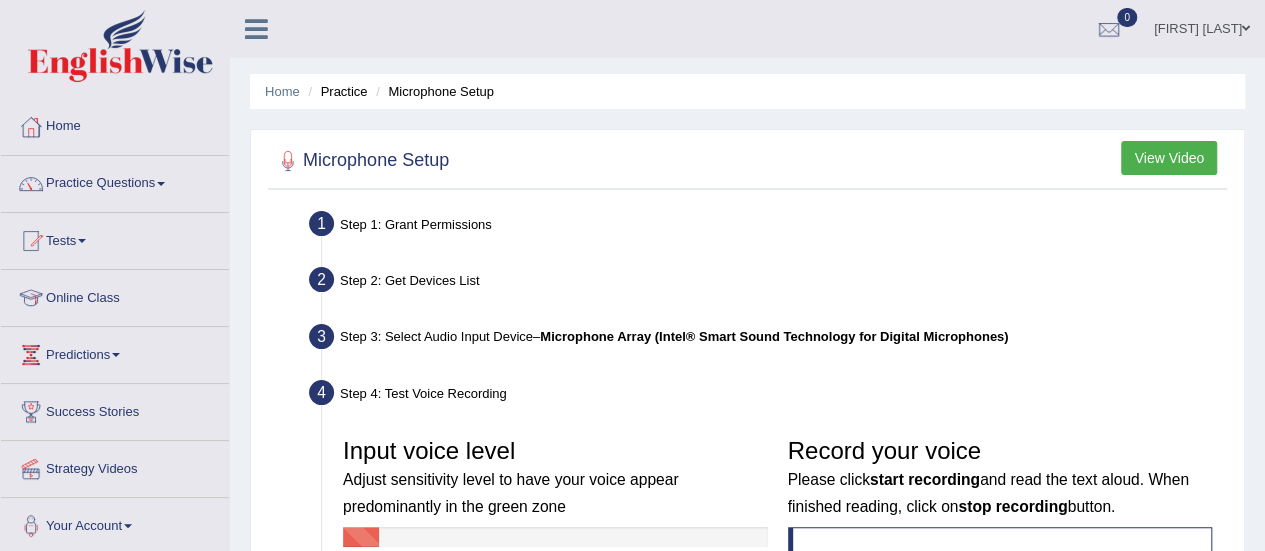 click on "Home" at bounding box center (115, 124) 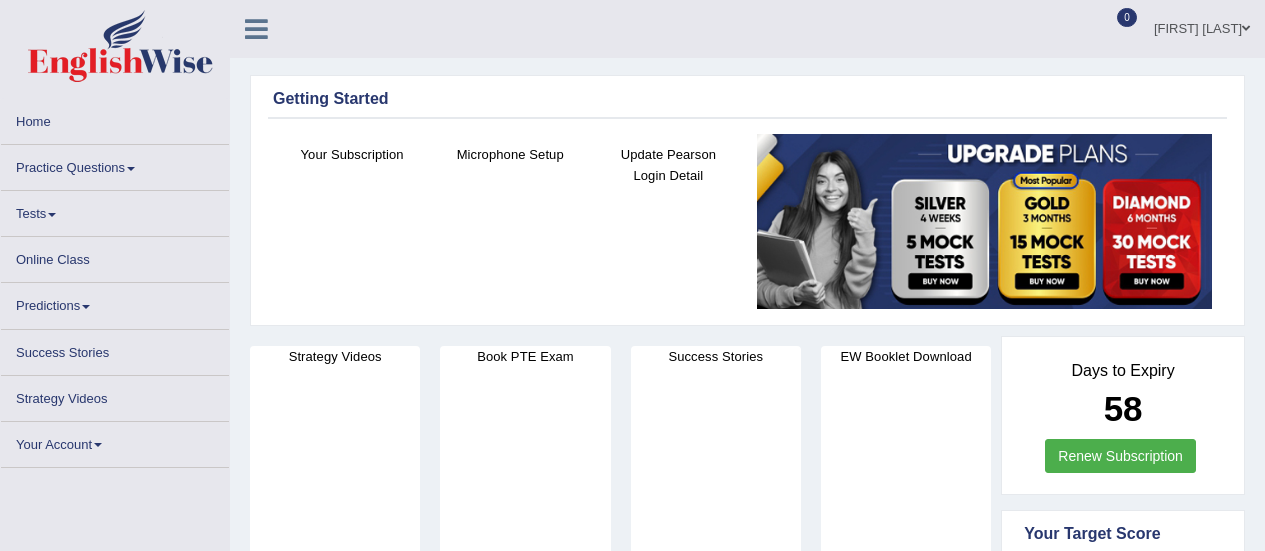 scroll, scrollTop: 0, scrollLeft: 0, axis: both 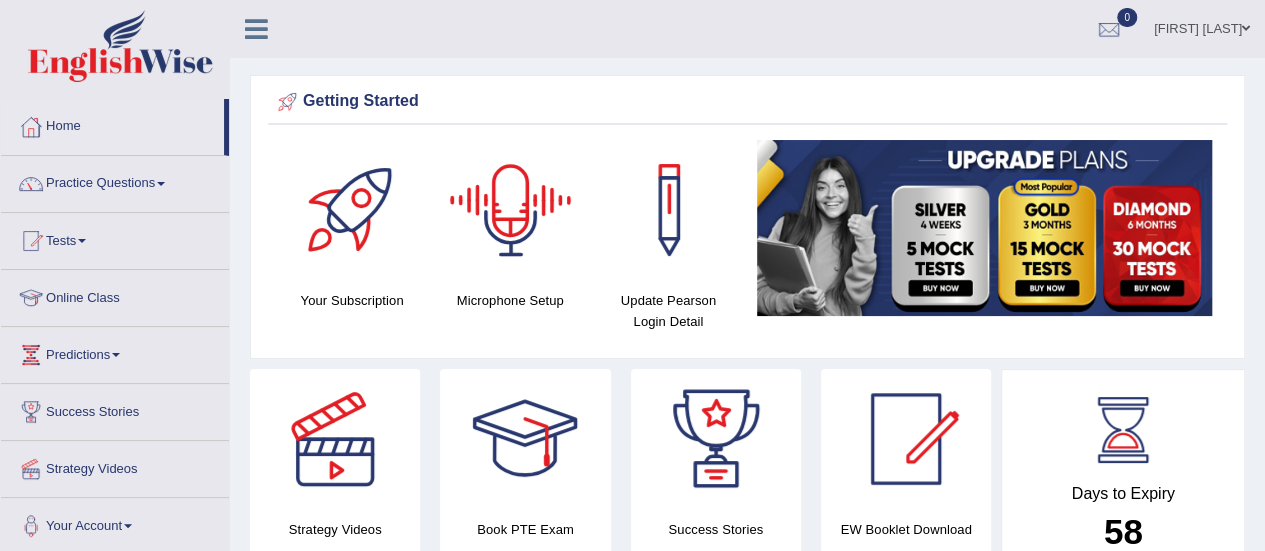 click at bounding box center [511, 210] 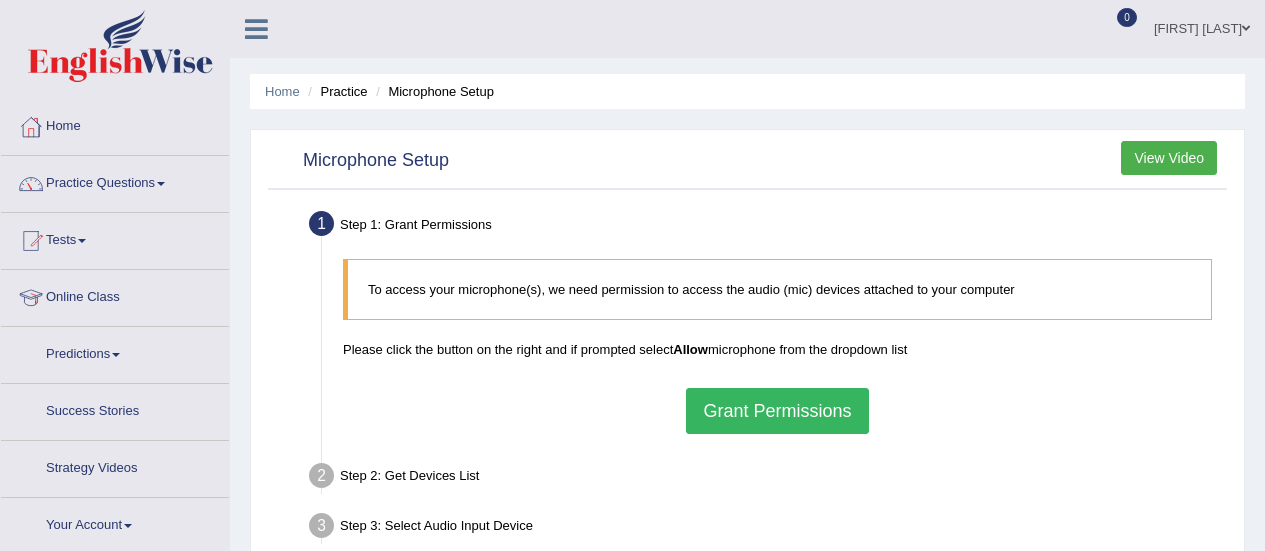 scroll, scrollTop: 0, scrollLeft: 0, axis: both 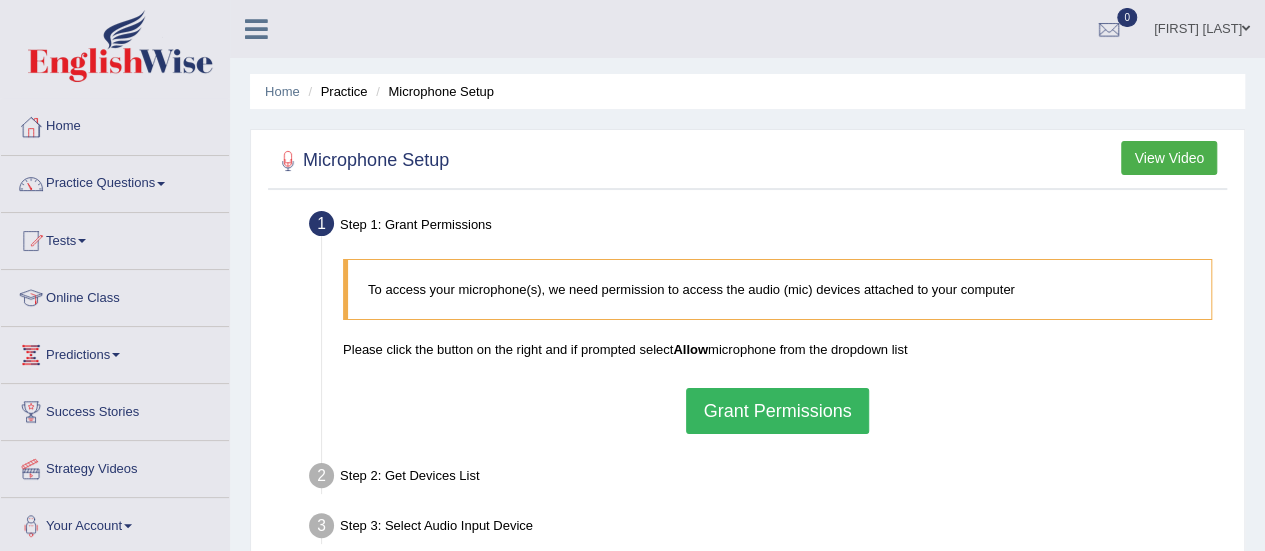 click on "Grant Permissions" at bounding box center [777, 411] 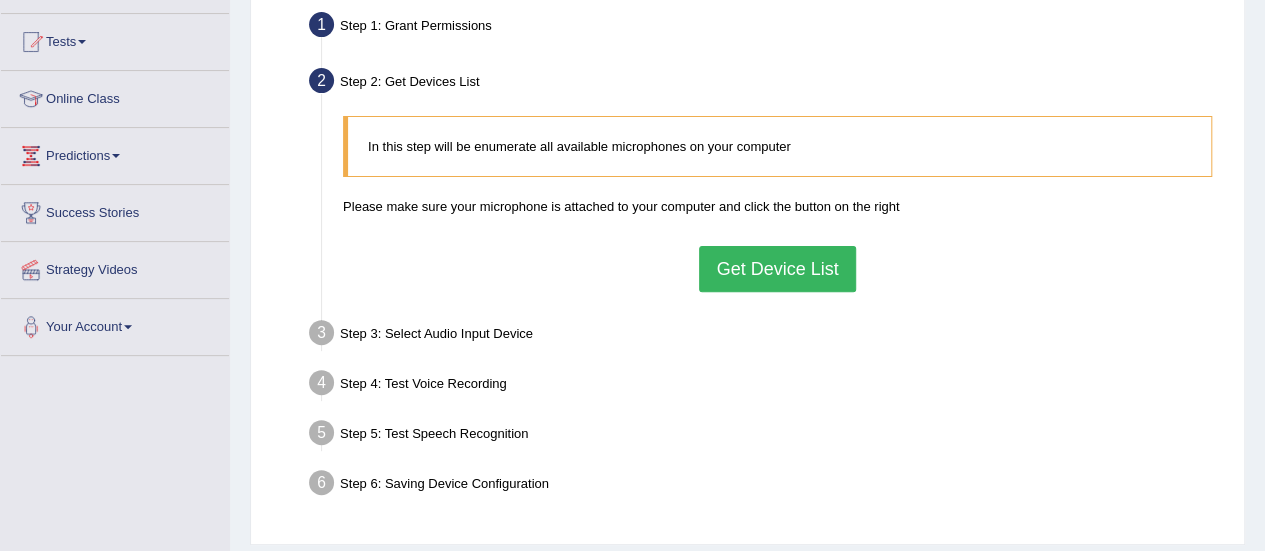 scroll, scrollTop: 200, scrollLeft: 0, axis: vertical 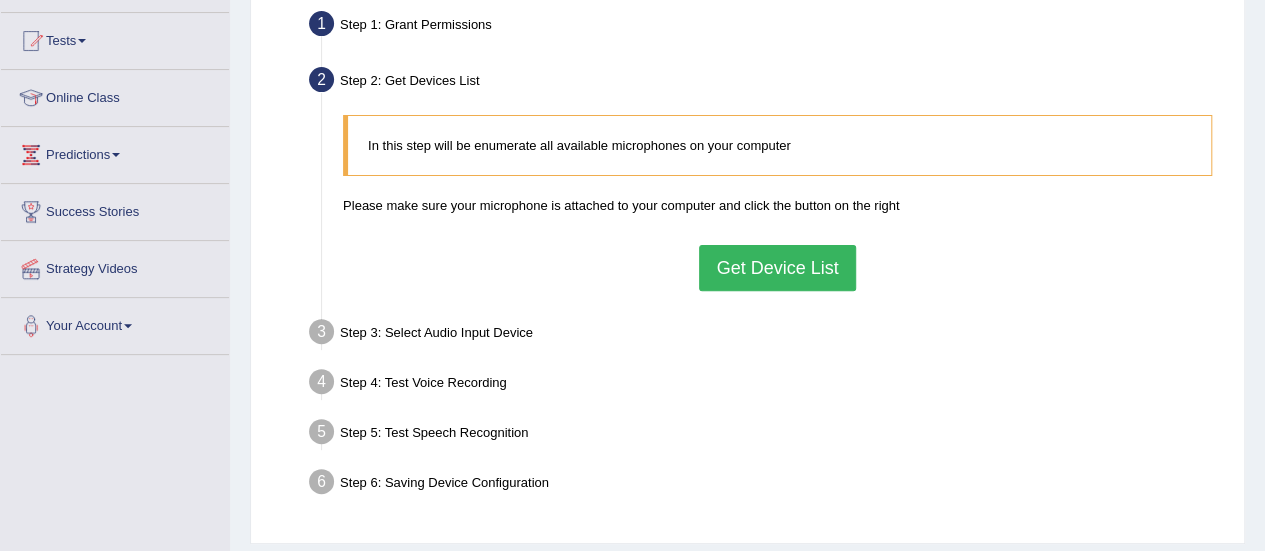 click on "Get Device List" at bounding box center [777, 268] 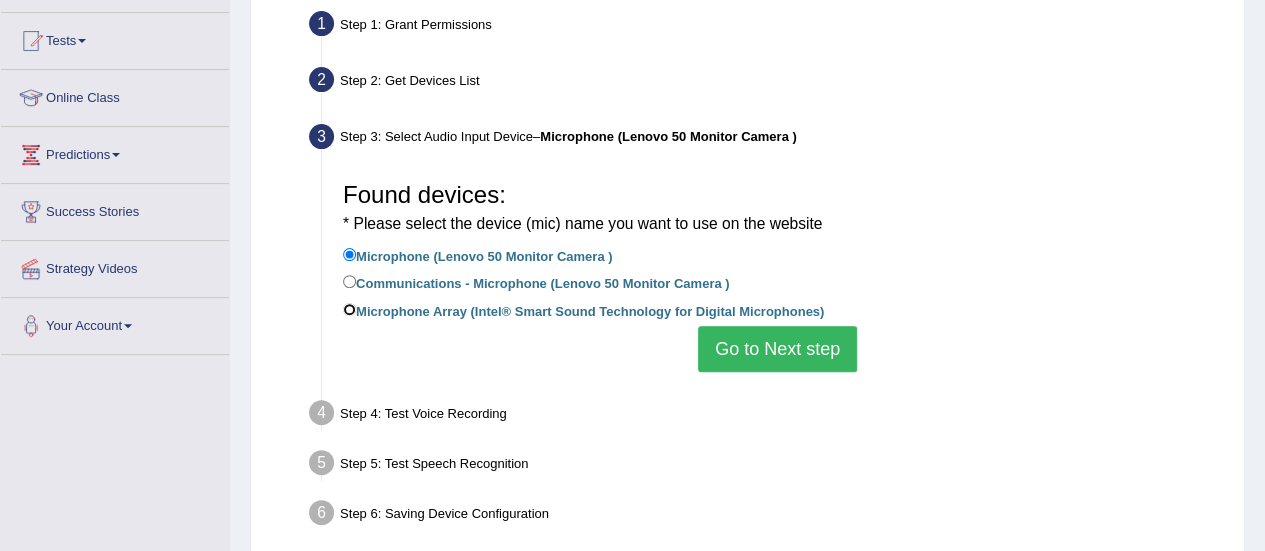 click on "Microphone Array (Intel® Smart Sound Technology for Digital Microphones)" at bounding box center (349, 309) 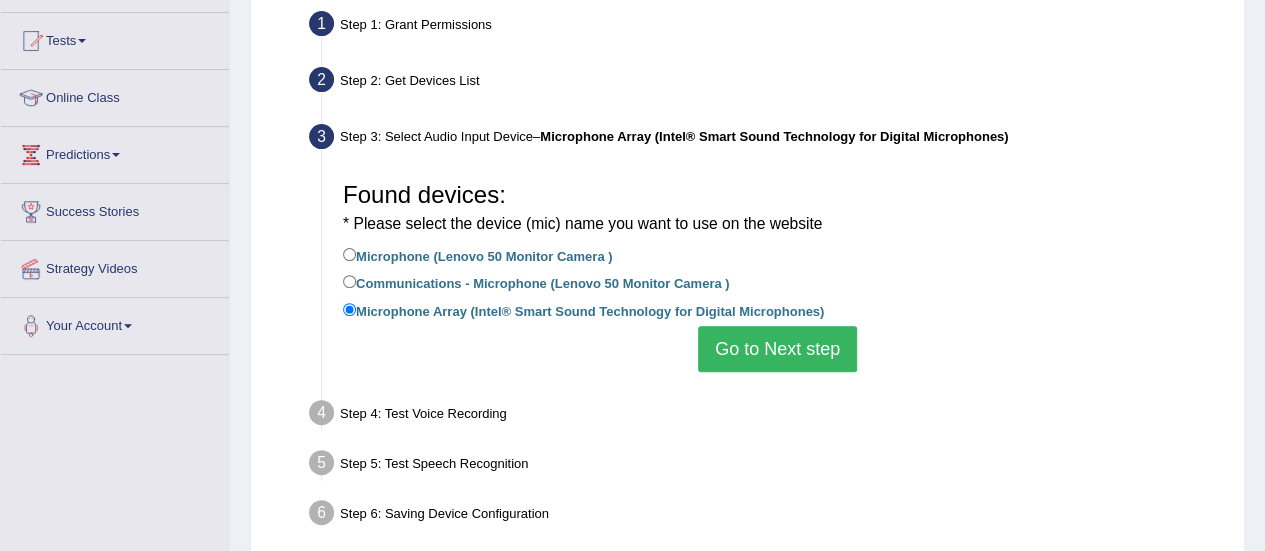 click on "Go to Next step" at bounding box center (777, 349) 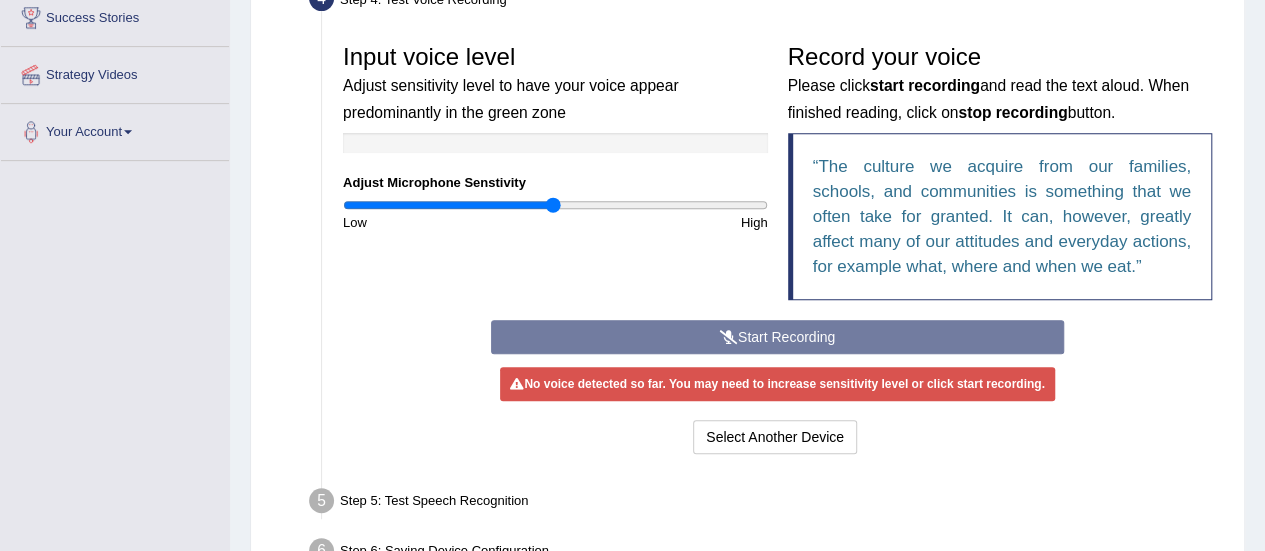 scroll, scrollTop: 400, scrollLeft: 0, axis: vertical 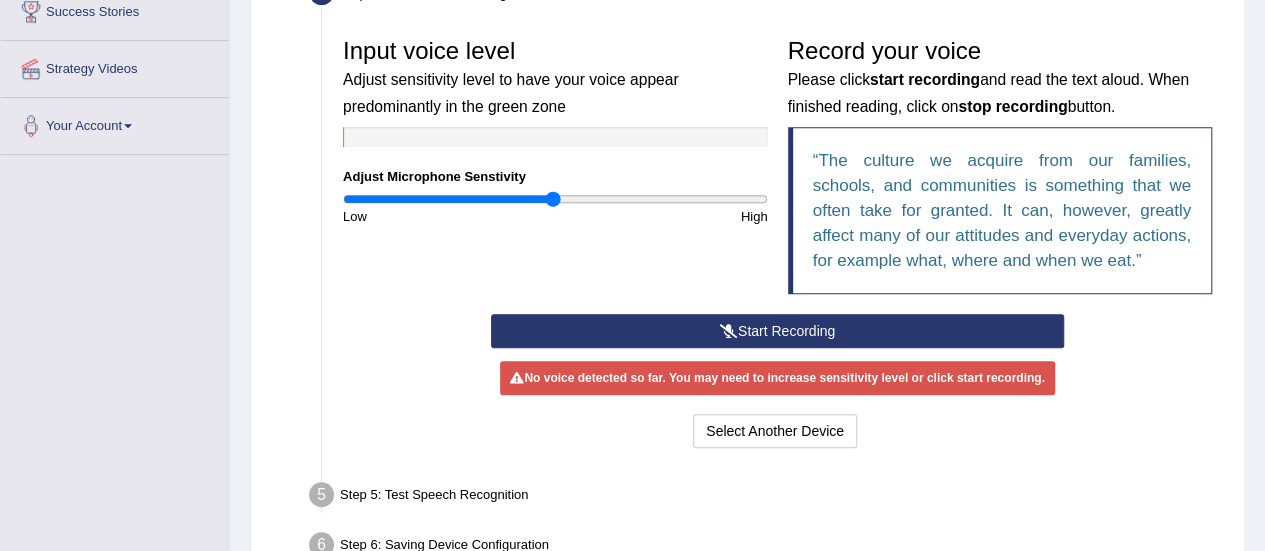click on "Start Recording" at bounding box center [777, 331] 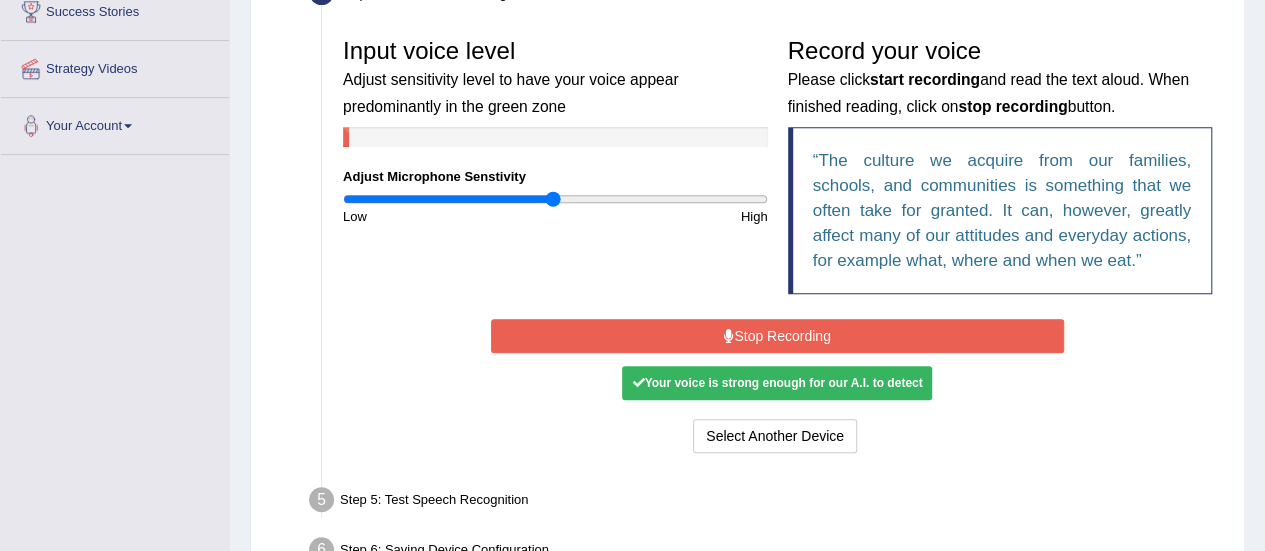click on "Stop Recording" at bounding box center (777, 336) 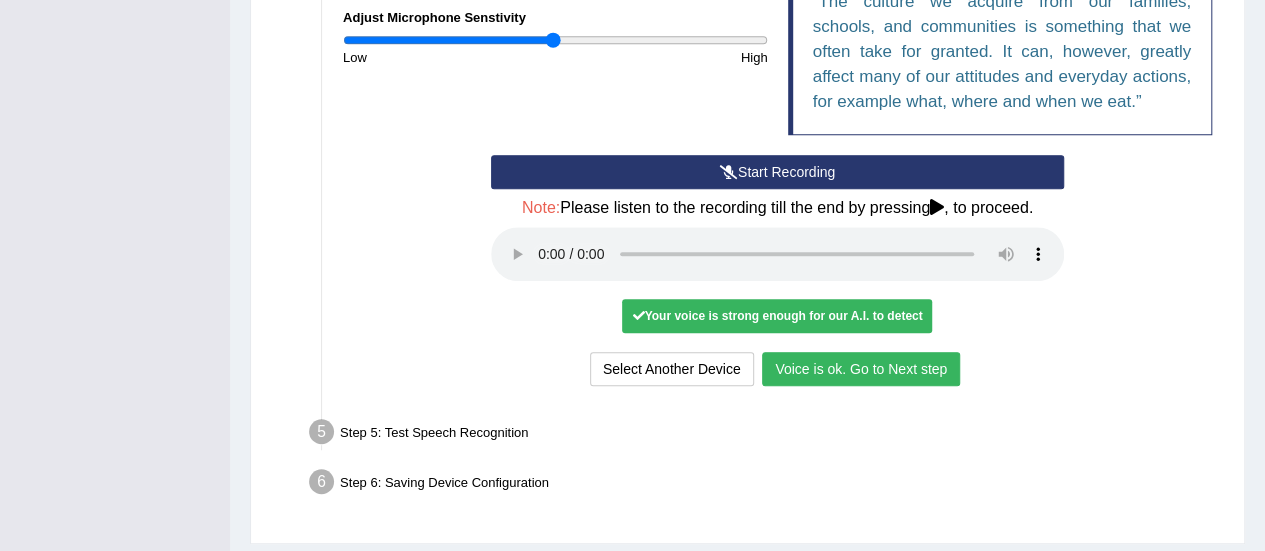 scroll, scrollTop: 600, scrollLeft: 0, axis: vertical 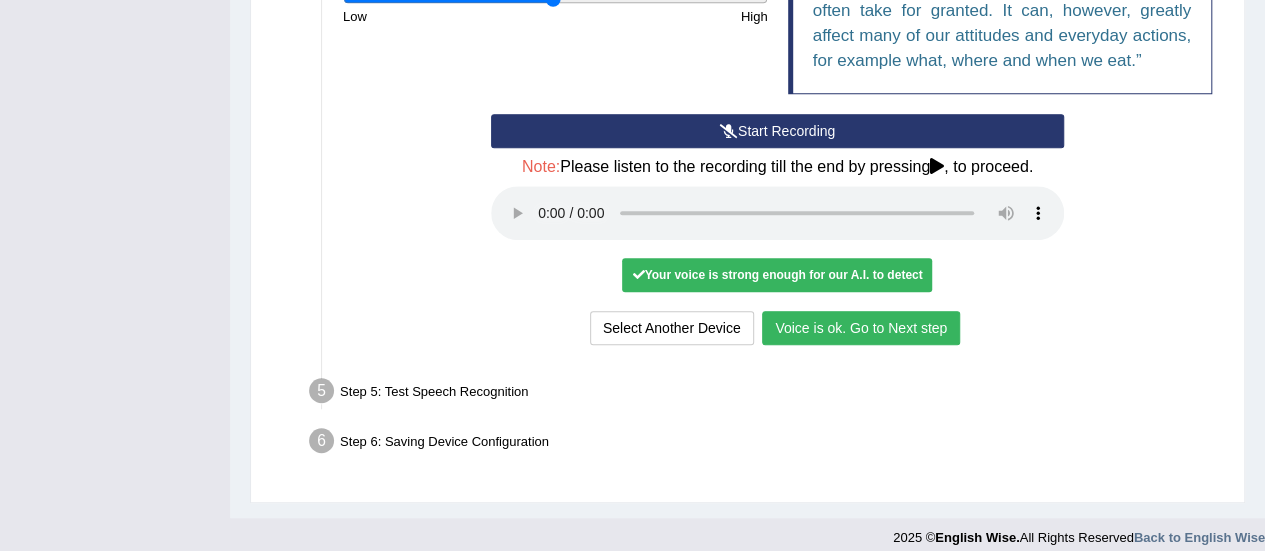 click on "Voice is ok. Go to Next step" at bounding box center [861, 328] 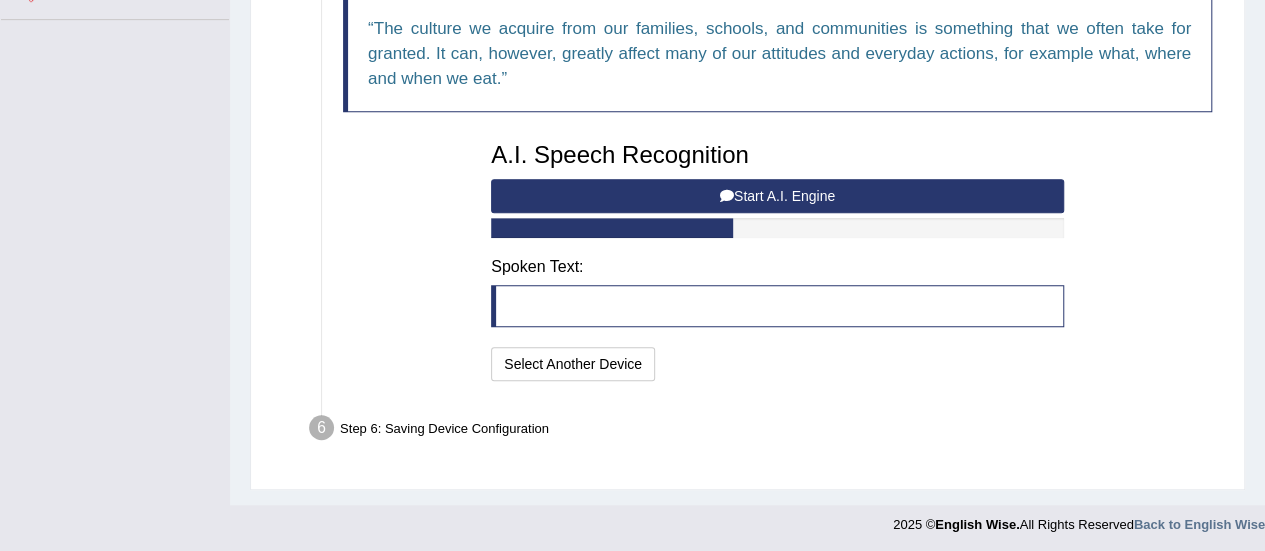 scroll, scrollTop: 435, scrollLeft: 0, axis: vertical 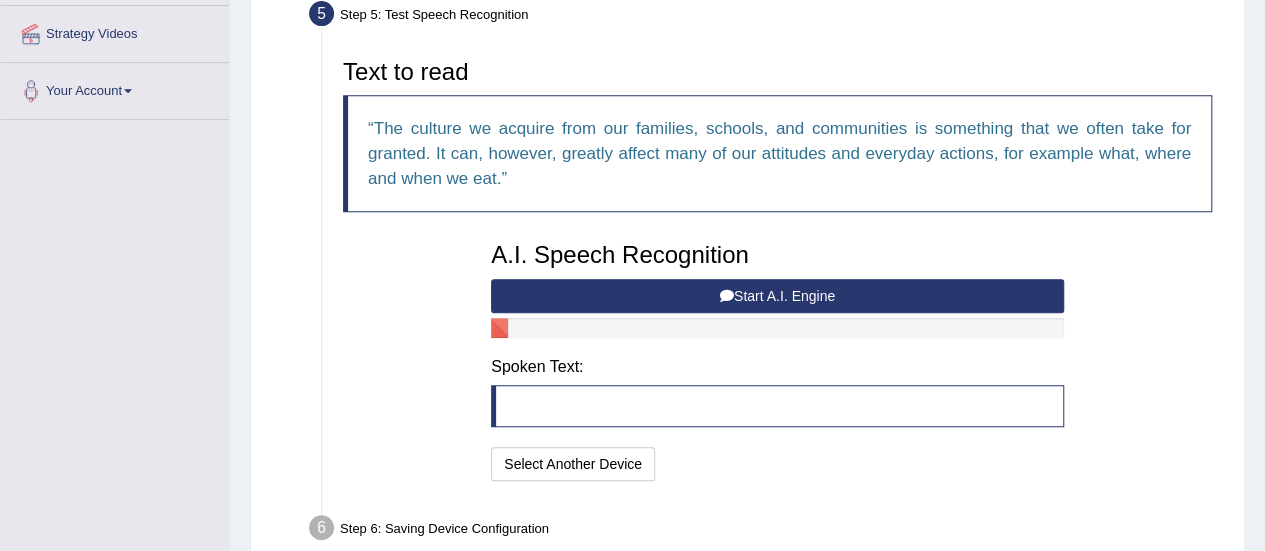 click on "Start A.I. Engine" at bounding box center (777, 296) 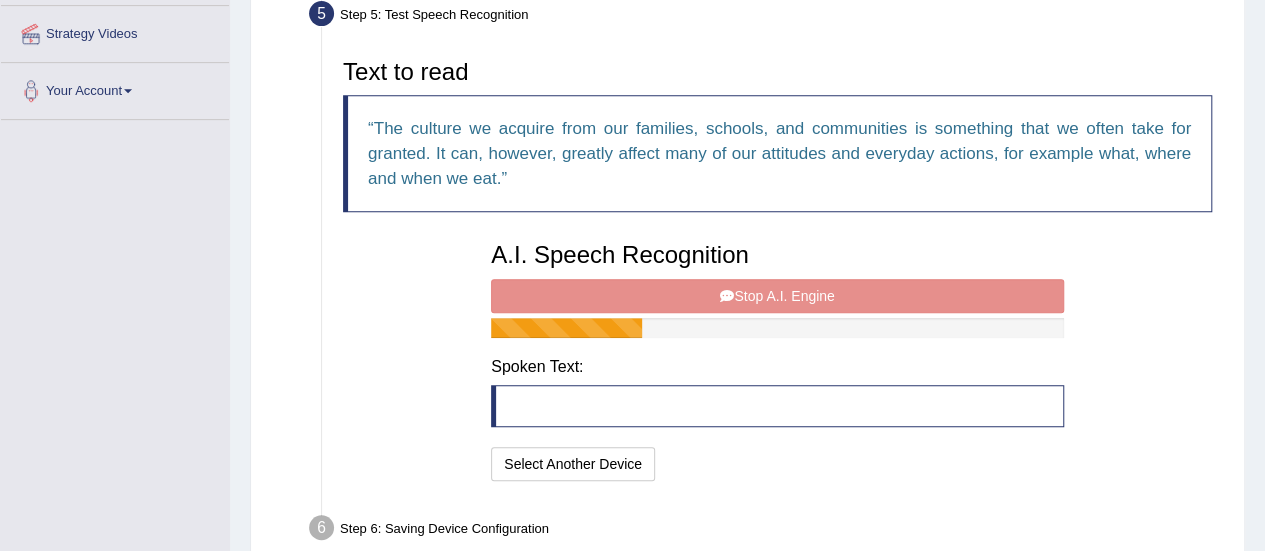 click on "A.I. Speech Recognition    Start A.I. Engine    Stop A.I. Engine     Note:  Please listen to the recording till the end by pressing  , to proceed.     Spoken Text:     I will practice without this feature   Select Another Device   Speech is ok. Go to Last step" at bounding box center (777, 359) 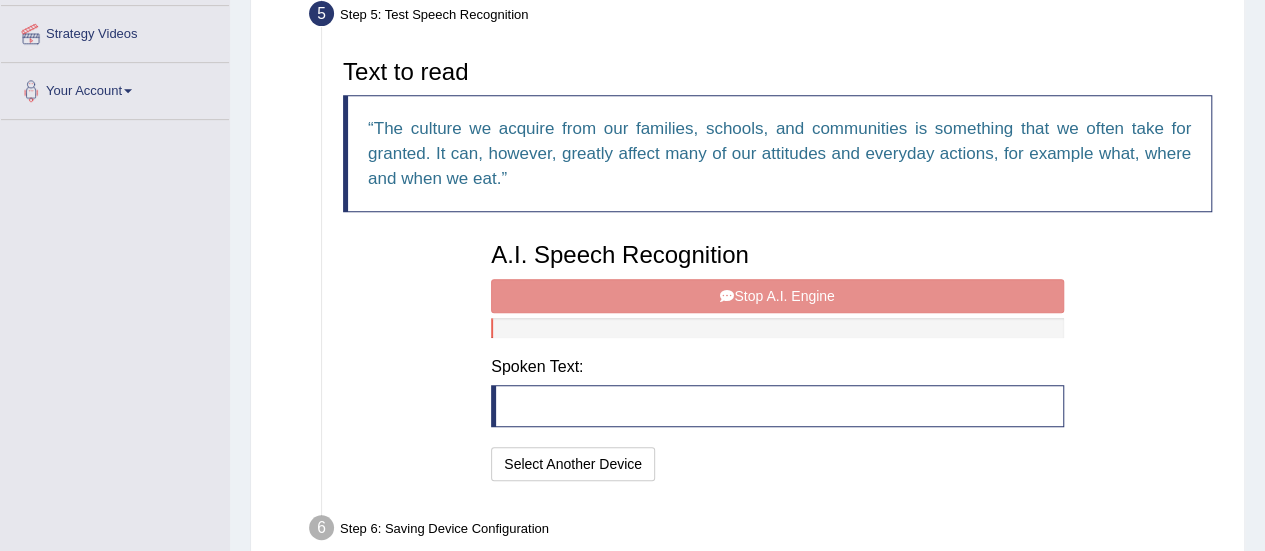 click on "A.I. Speech Recognition    Start A.I. Engine    Stop A.I. Engine     Note:  Please listen to the recording till the end by pressing  , to proceed.     Spoken Text:     I will practice without this feature   Select Another Device   Speech is ok. Go to Last step" at bounding box center [777, 359] 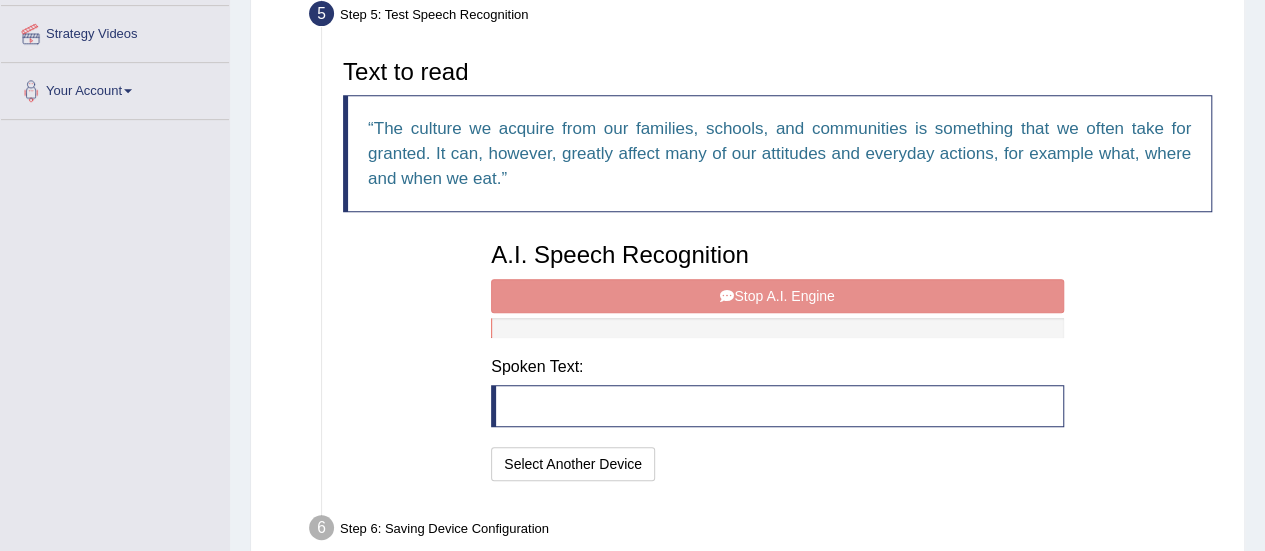click on "A.I. Speech Recognition    Start A.I. Engine    Stop A.I. Engine     Note:  Please listen to the recording till the end by pressing  , to proceed.     Spoken Text:     I will practice without this feature   Select Another Device   Speech is ok. Go to Last step" at bounding box center (777, 359) 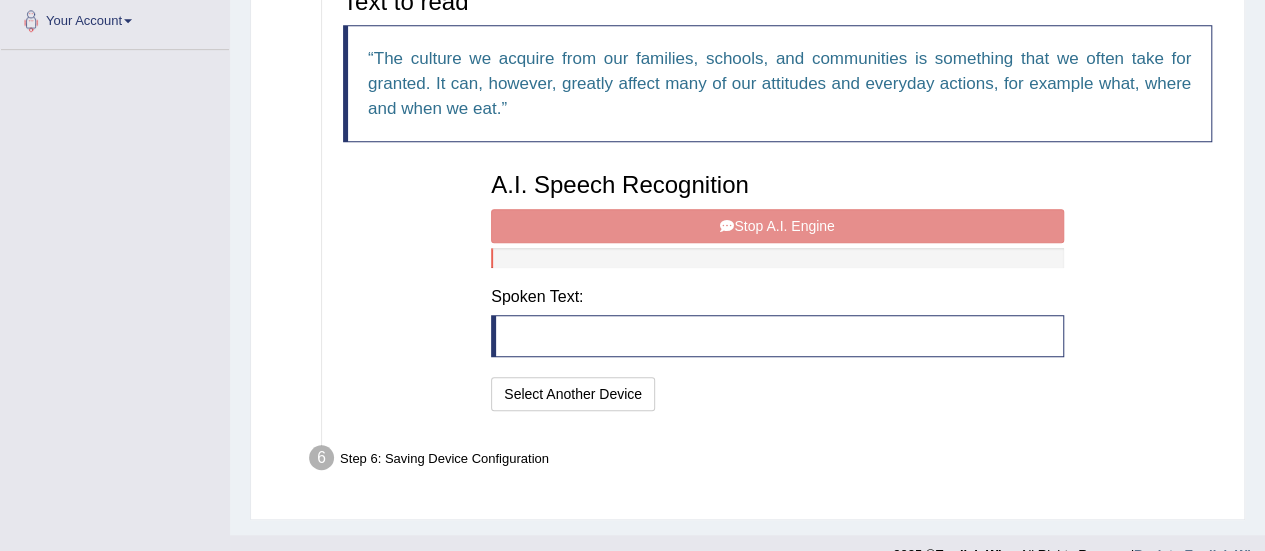 scroll, scrollTop: 535, scrollLeft: 0, axis: vertical 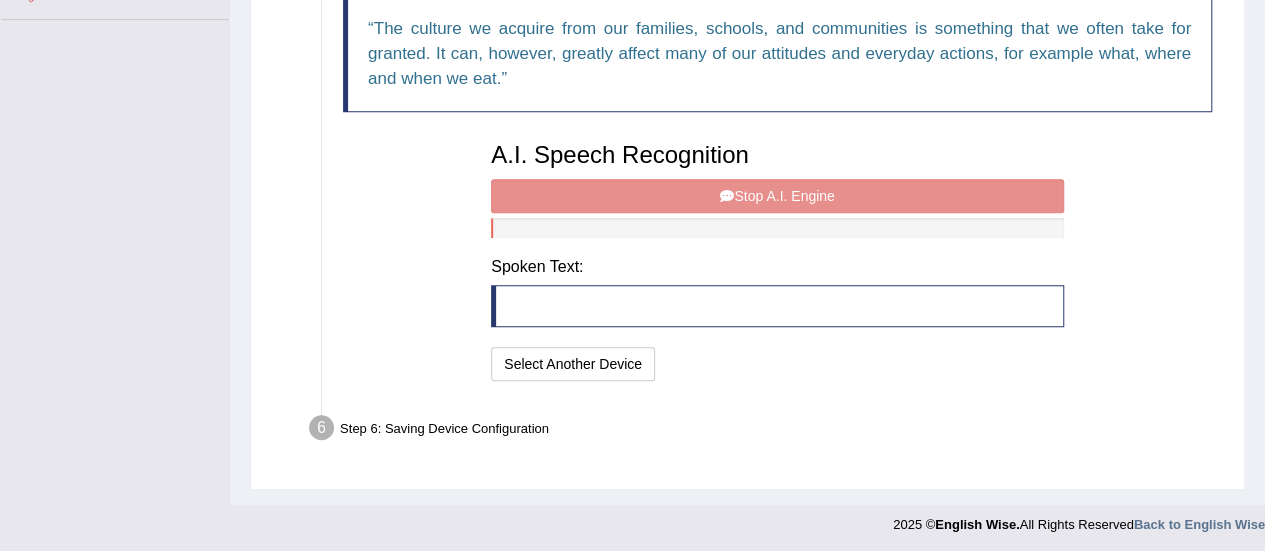click on "A.I. Speech Recognition    Start A.I. Engine    Stop A.I. Engine     Note:  Please listen to the recording till the end by pressing  , to proceed.     Spoken Text:     I will practice without this feature   Select Another Device   Speech is ok. Go to Last step" at bounding box center (777, 259) 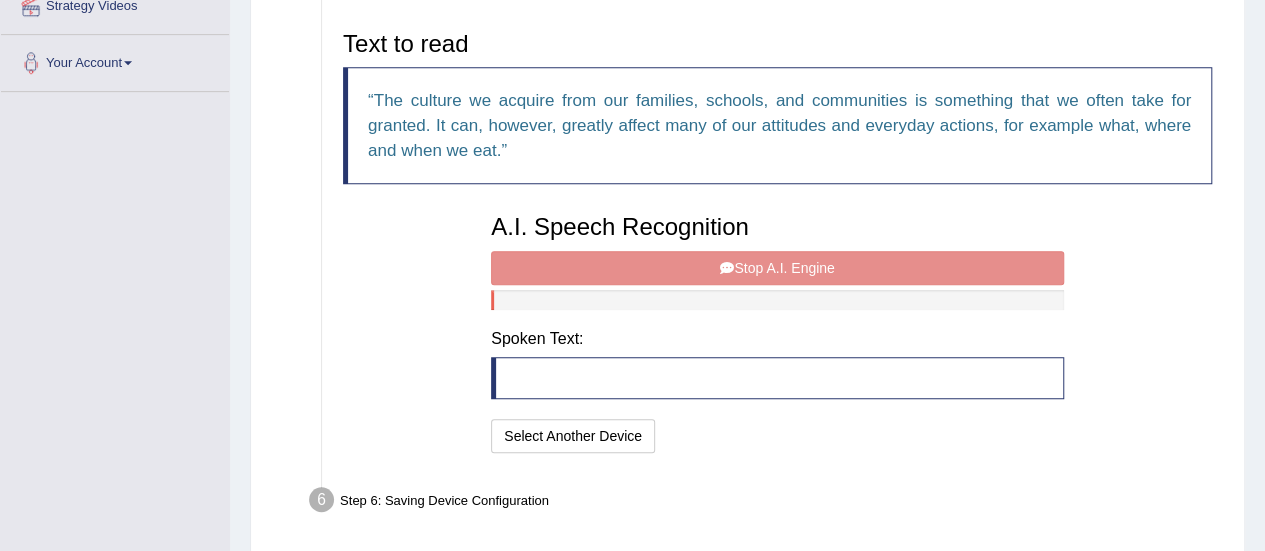 scroll, scrollTop: 435, scrollLeft: 0, axis: vertical 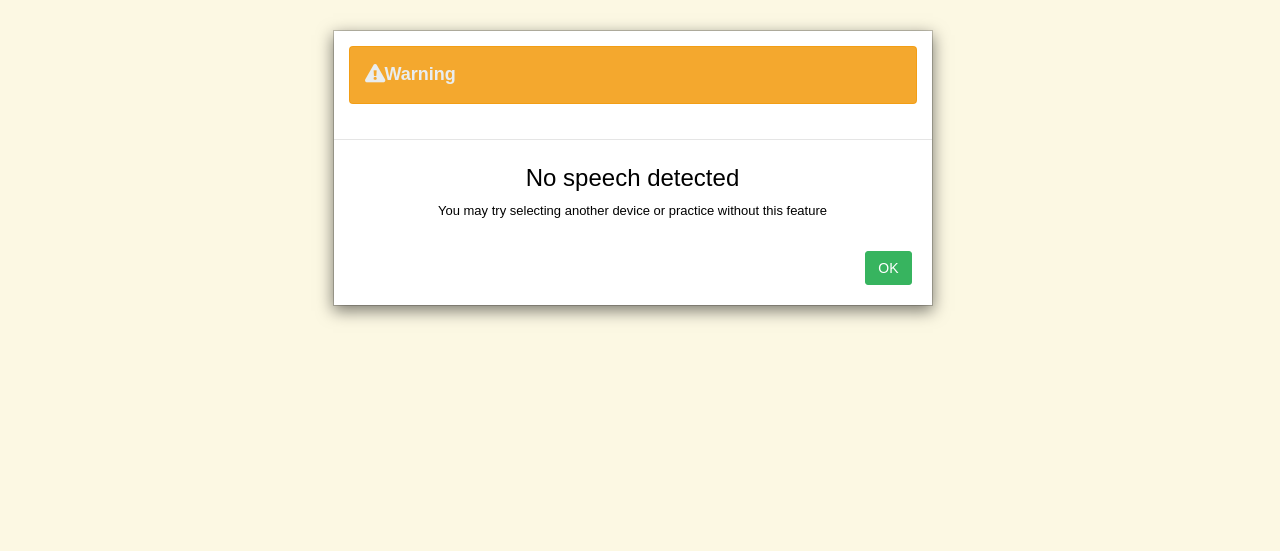 click on "OK" at bounding box center [888, 268] 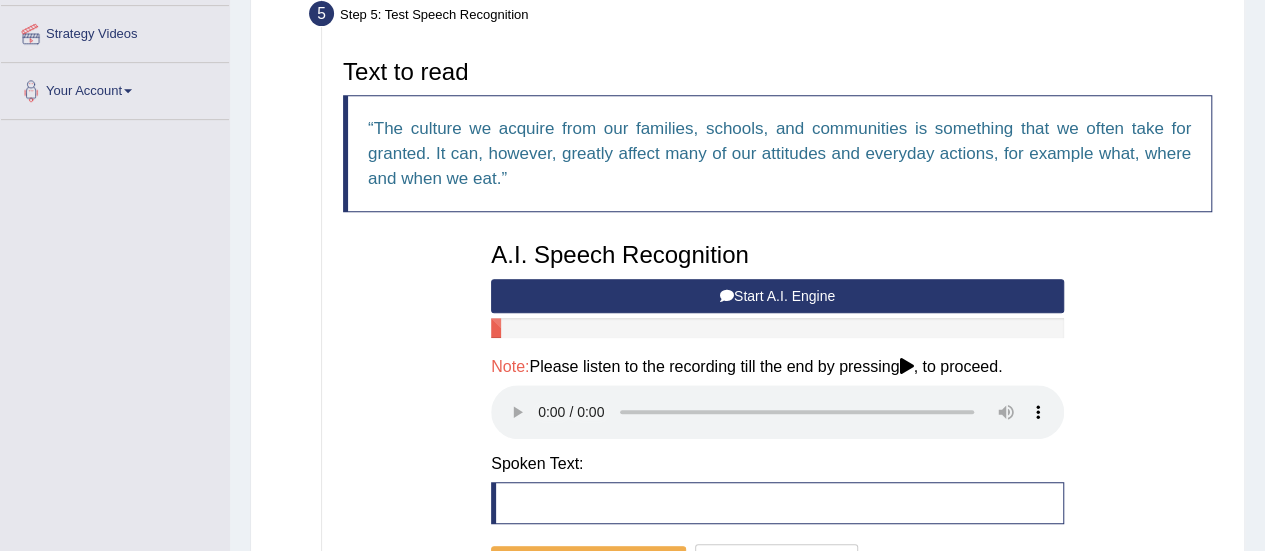 click on "Start A.I. Engine" at bounding box center [777, 296] 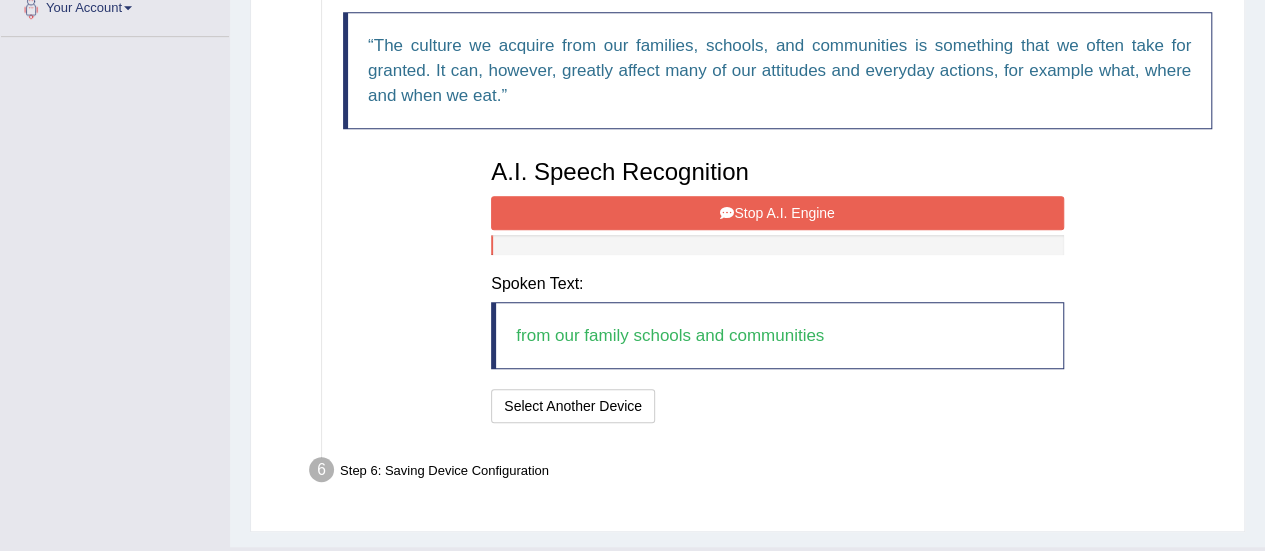 scroll, scrollTop: 535, scrollLeft: 0, axis: vertical 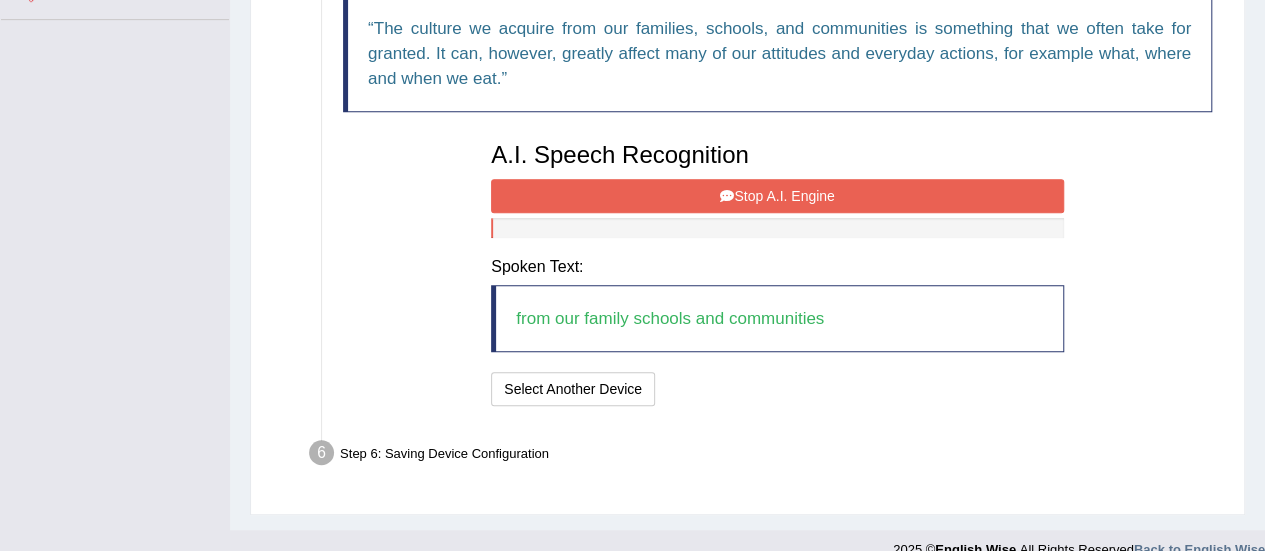 click on "Stop A.I. Engine" at bounding box center (777, 196) 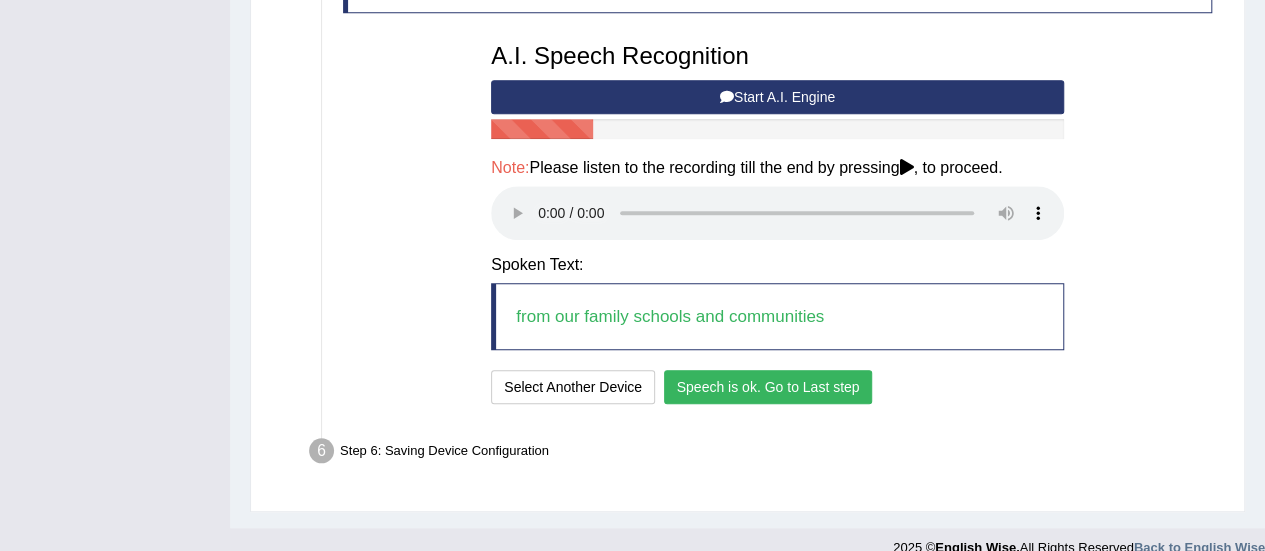 scroll, scrollTop: 635, scrollLeft: 0, axis: vertical 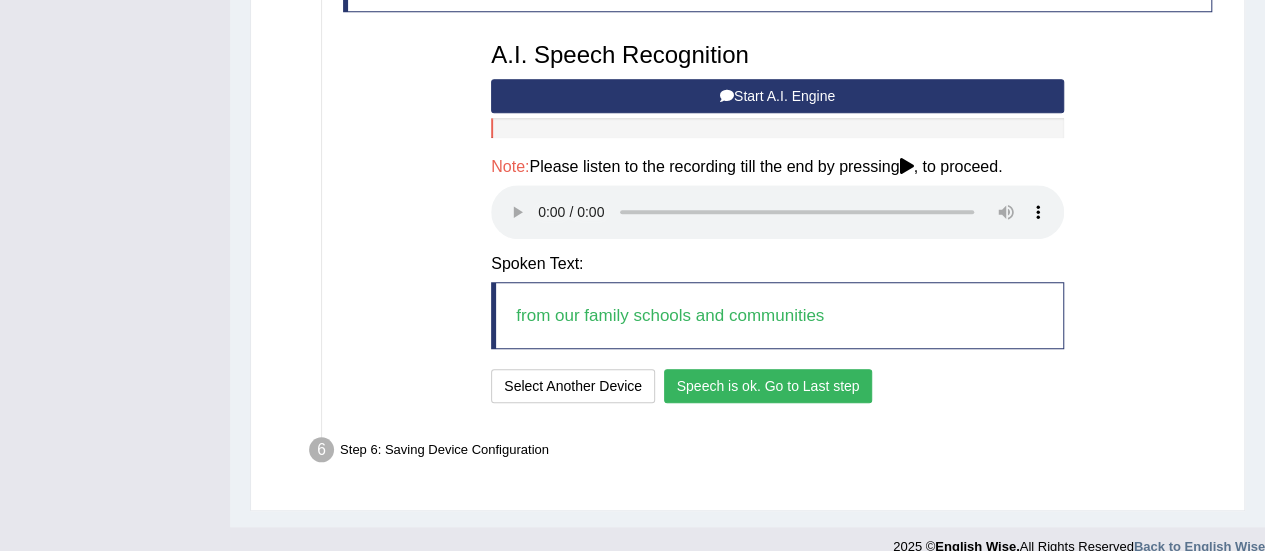 click on "Speech is ok. Go to Last step" at bounding box center (768, 386) 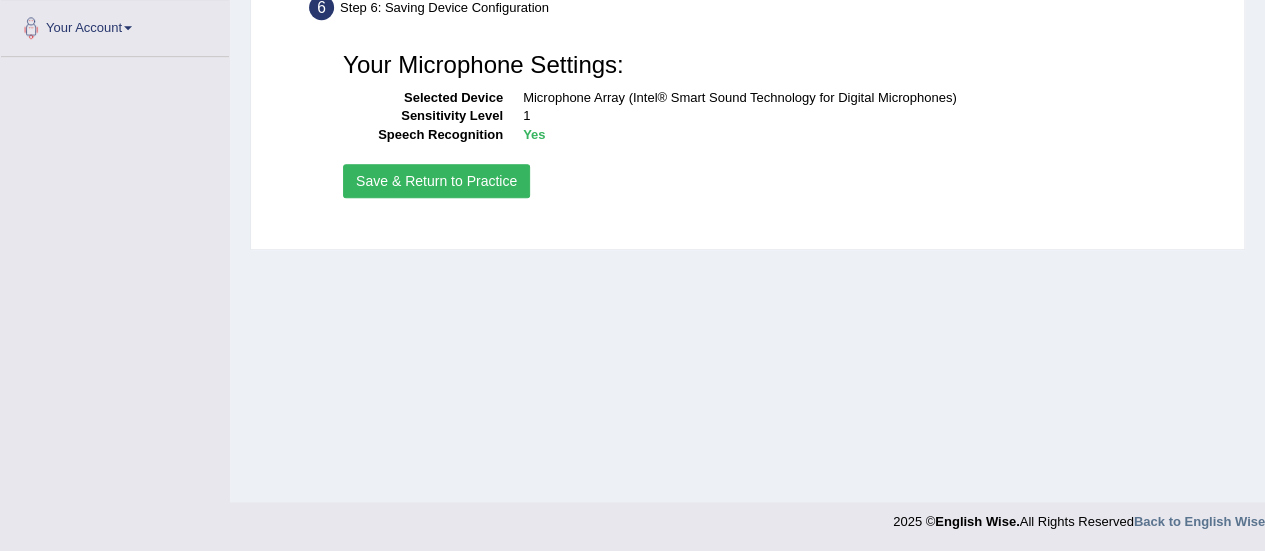 scroll, scrollTop: 398, scrollLeft: 0, axis: vertical 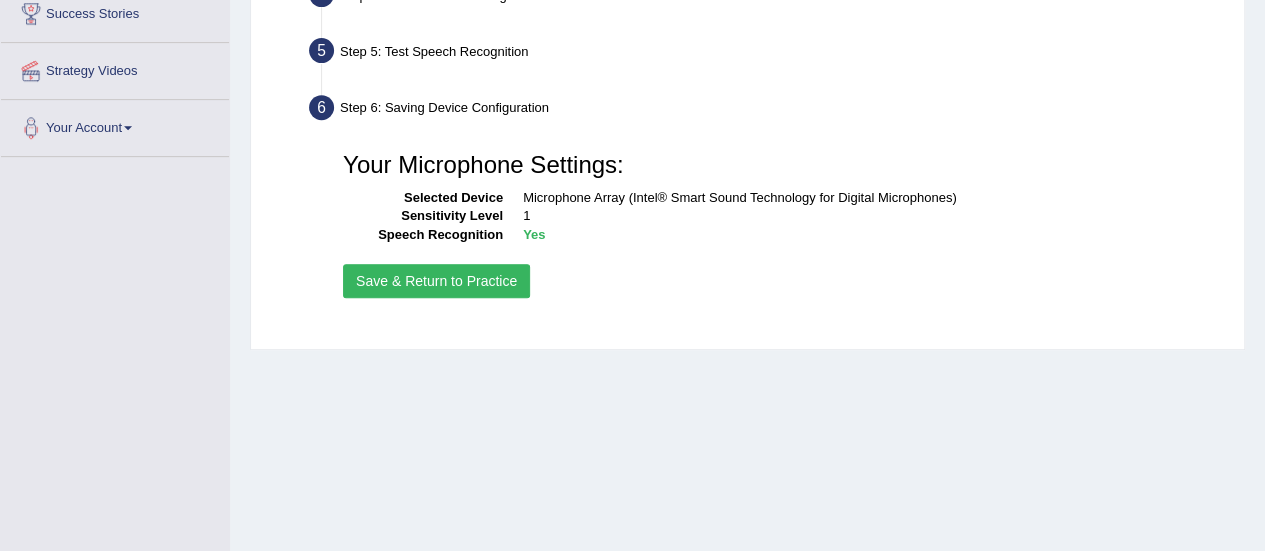 click on "Save & Return to Practice" at bounding box center (436, 281) 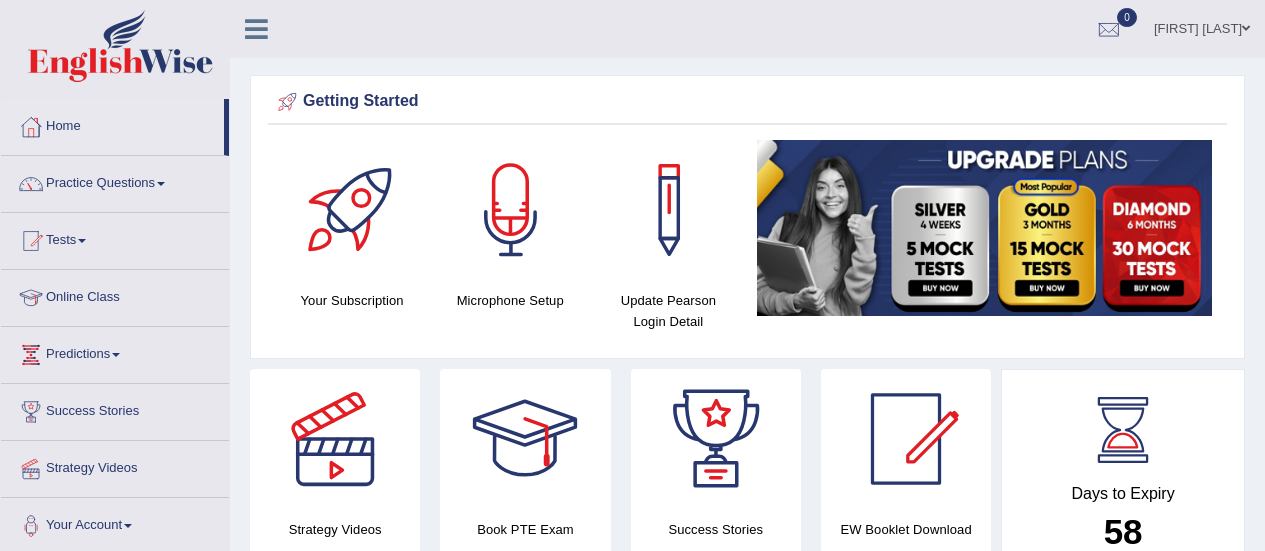 scroll, scrollTop: 0, scrollLeft: 0, axis: both 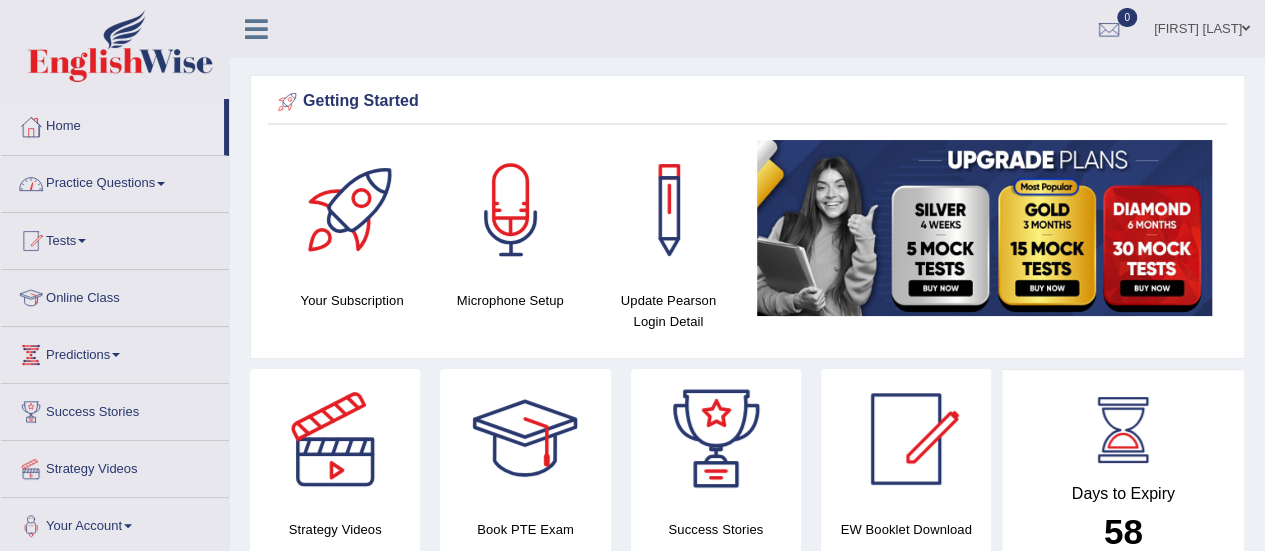 click on "Practice Questions" at bounding box center [115, 181] 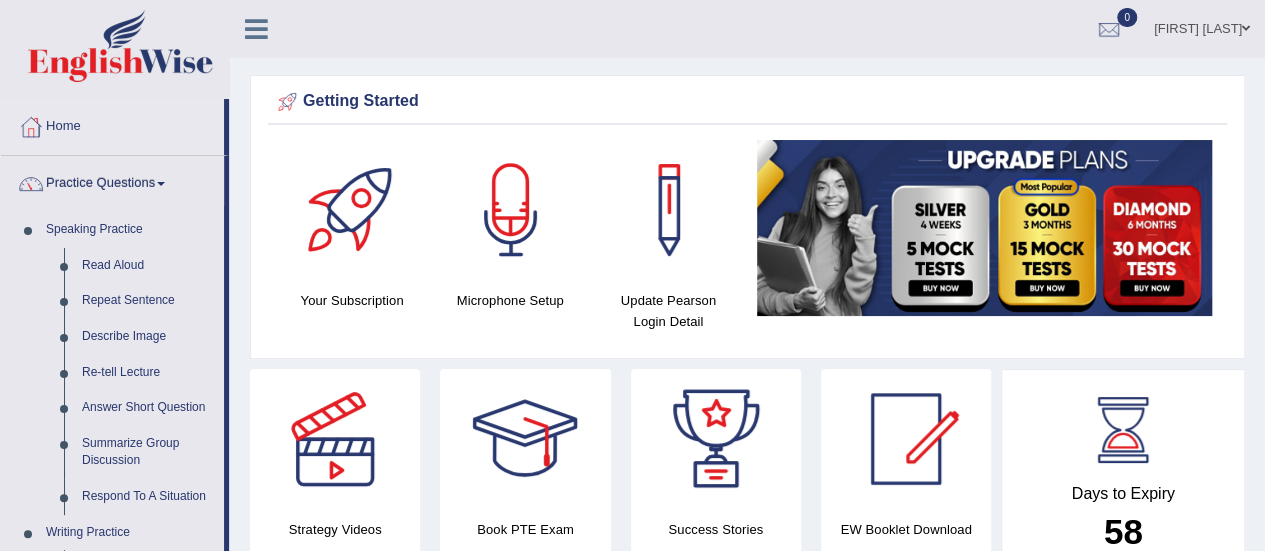 scroll, scrollTop: 100, scrollLeft: 0, axis: vertical 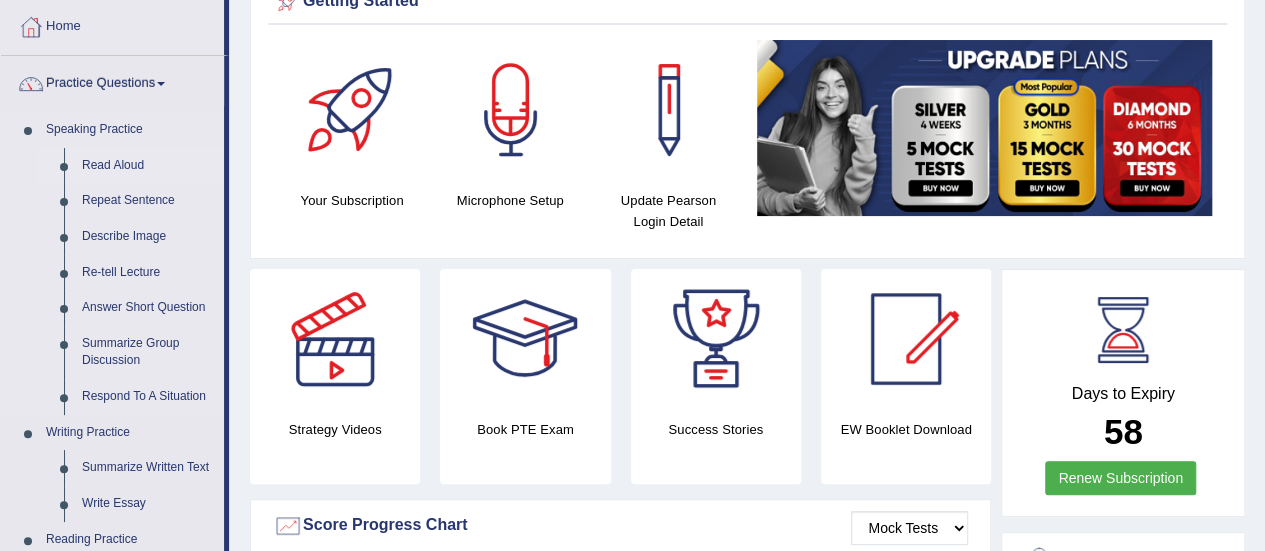 click on "Read Aloud" at bounding box center [148, 166] 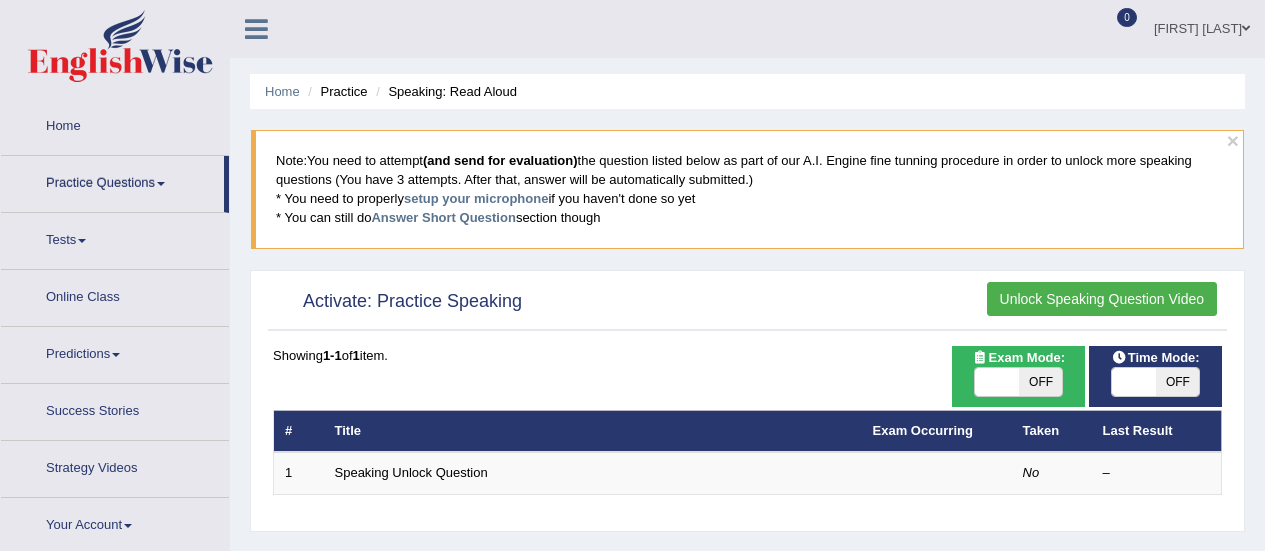 scroll, scrollTop: 0, scrollLeft: 0, axis: both 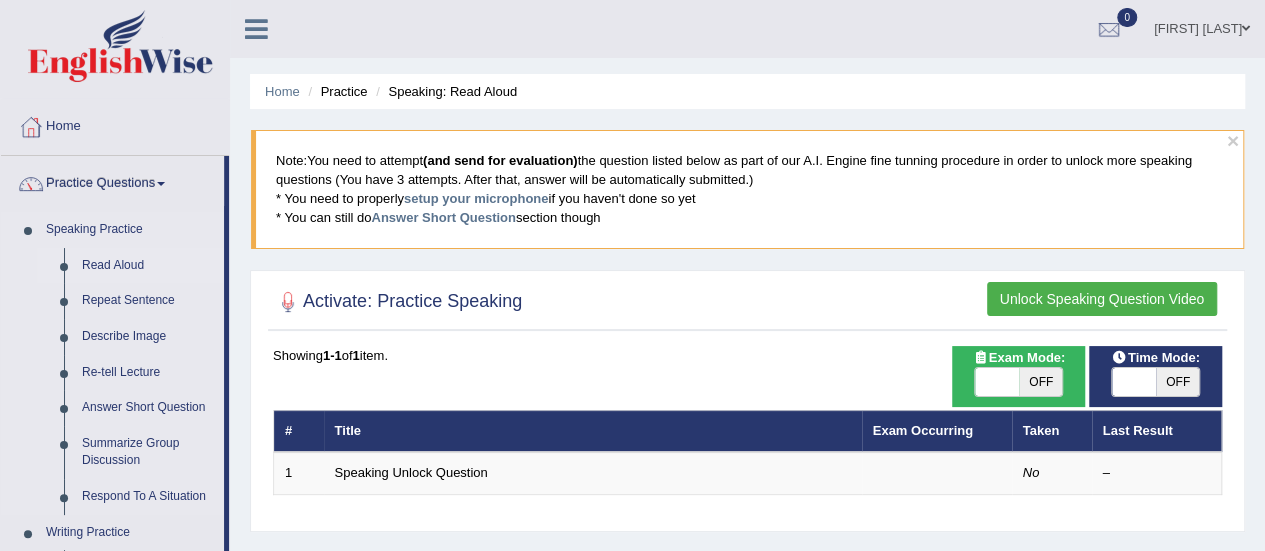 click on "Read Aloud" at bounding box center (148, 266) 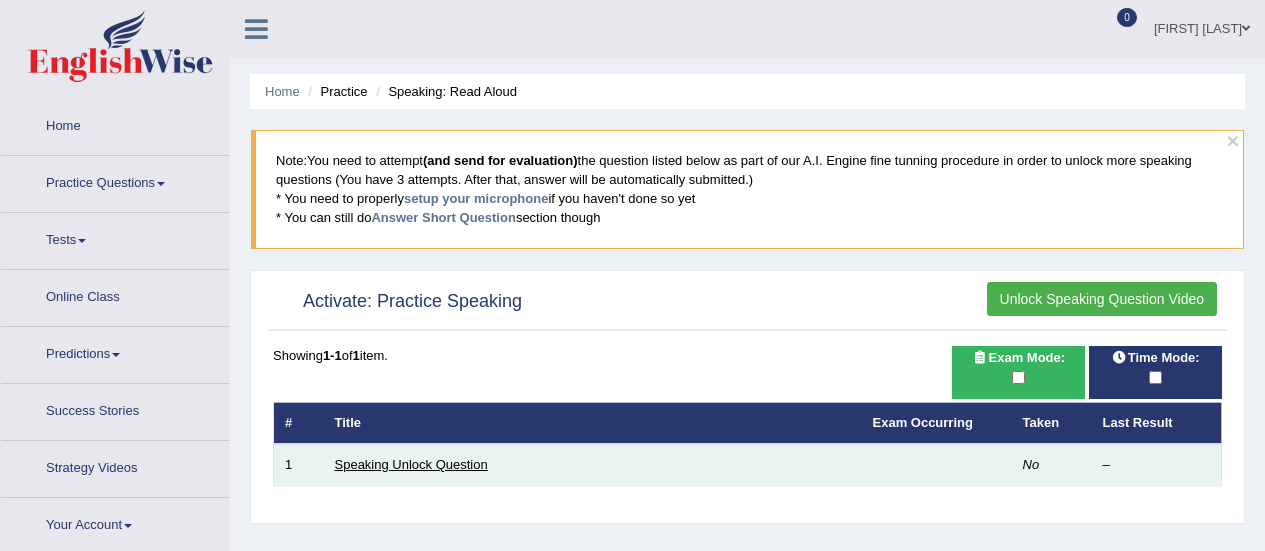 scroll, scrollTop: 100, scrollLeft: 0, axis: vertical 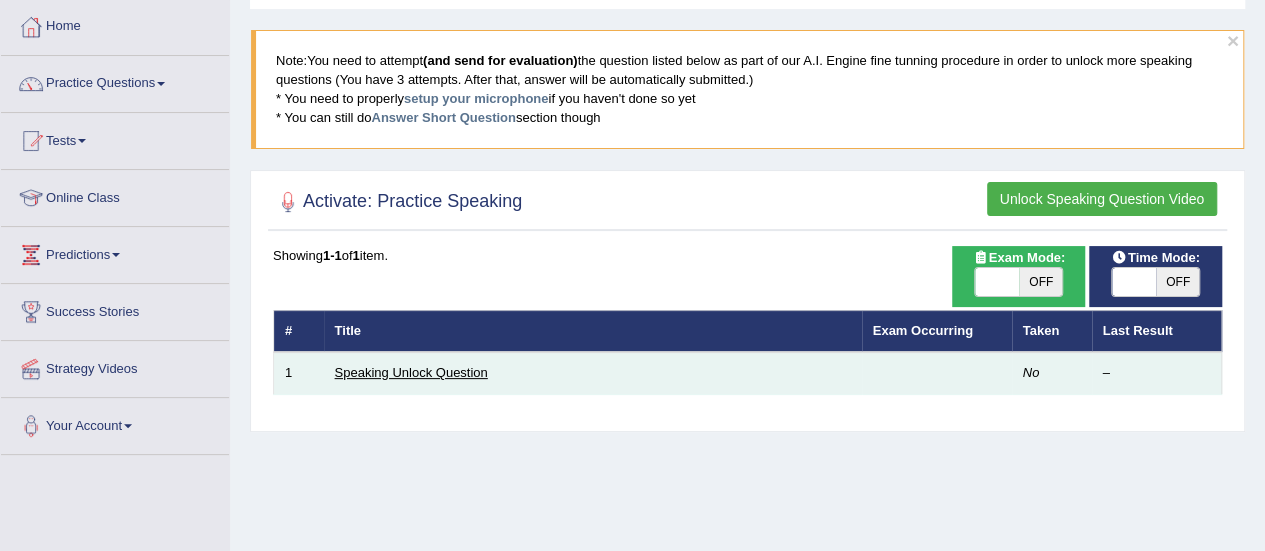 click on "Speaking Unlock Question" at bounding box center (411, 372) 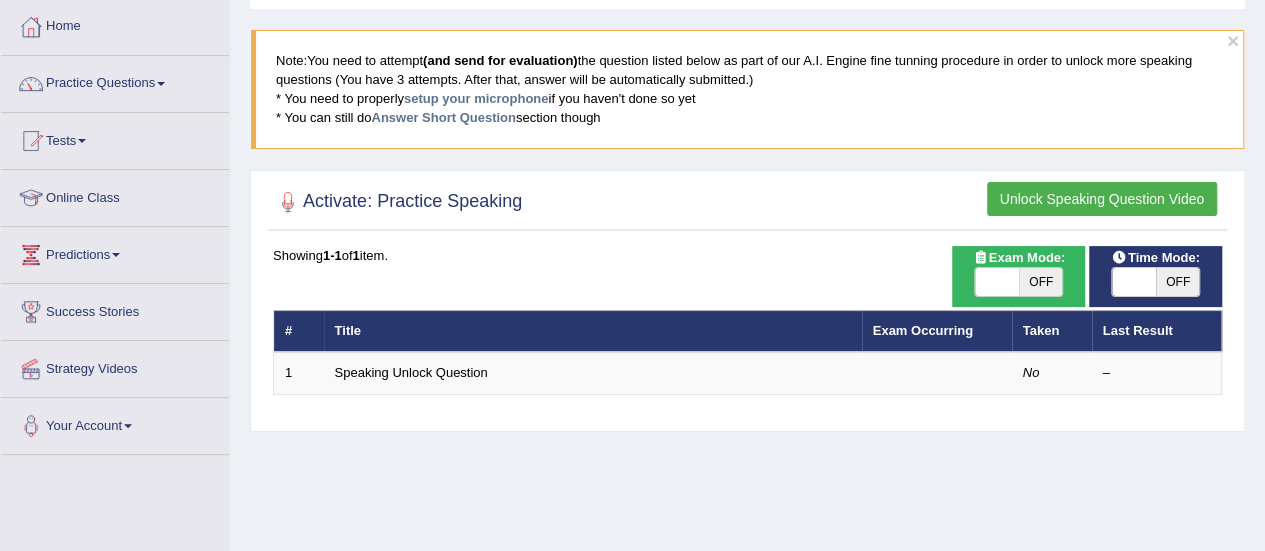 scroll, scrollTop: 100, scrollLeft: 0, axis: vertical 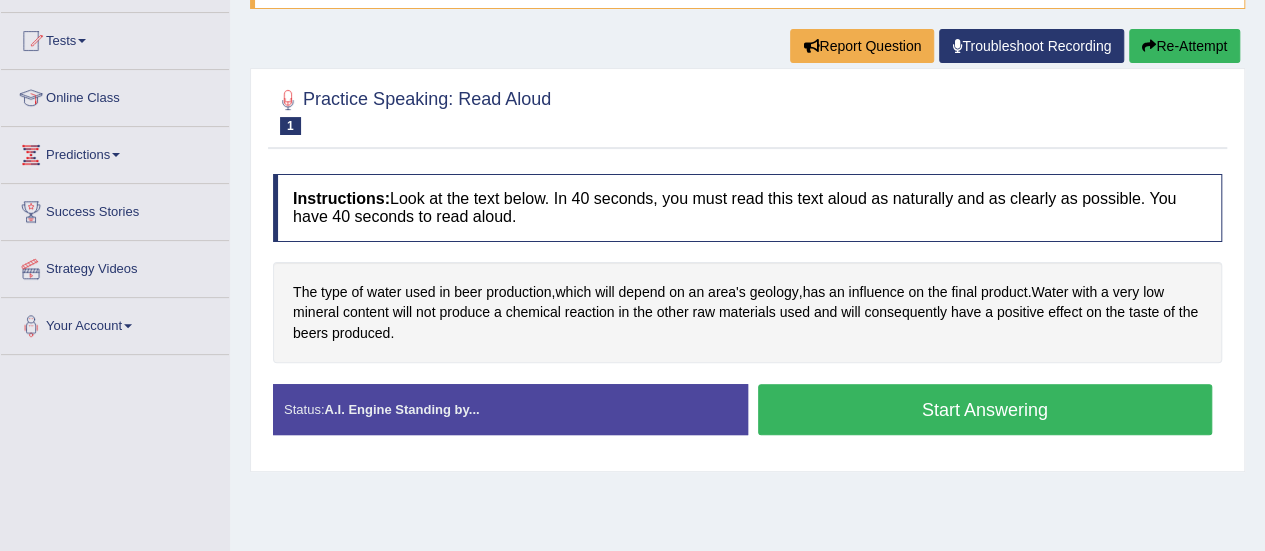 click on "Start Answering" at bounding box center [985, 409] 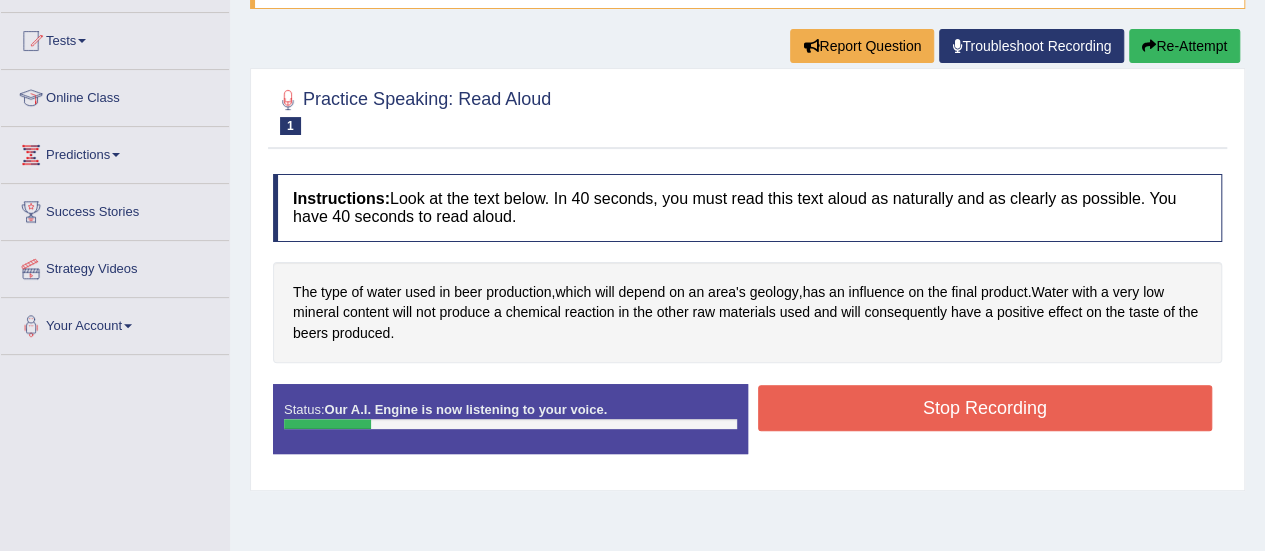 click on "Stop Recording" at bounding box center (985, 408) 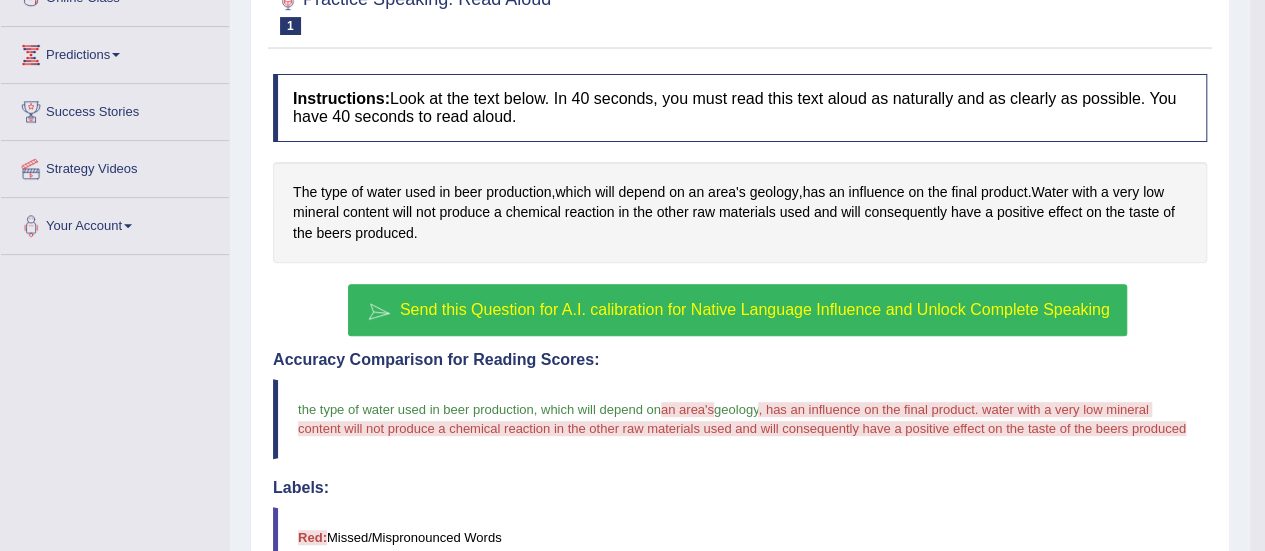 scroll, scrollTop: 400, scrollLeft: 0, axis: vertical 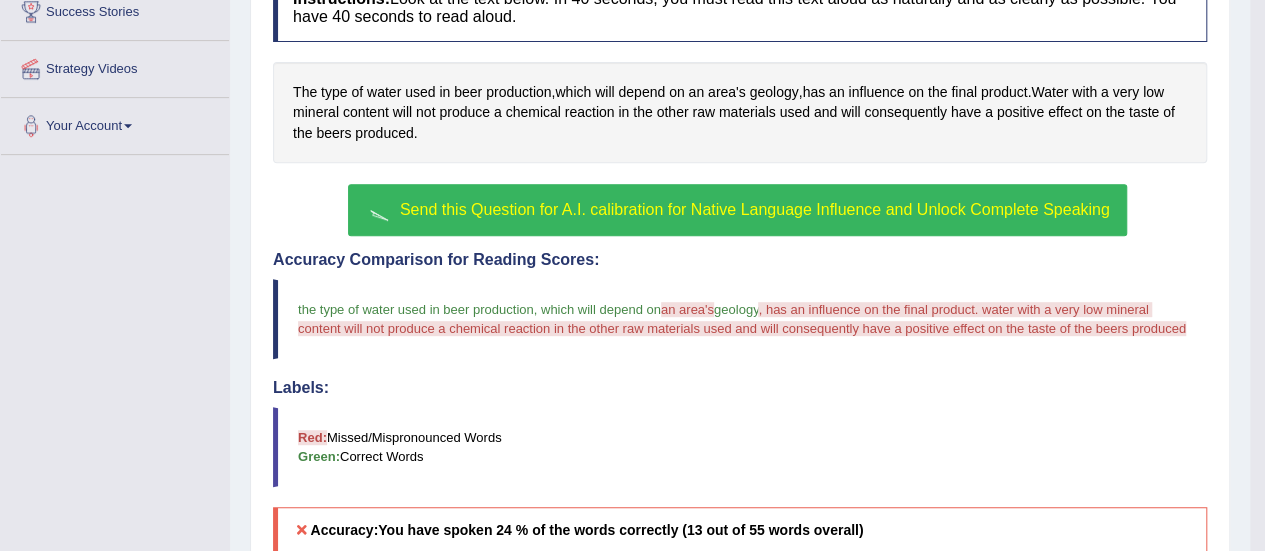 click on "Send this Question for A.I. calibration for Native Language Influence and Unlock Complete Speaking" at bounding box center [755, 209] 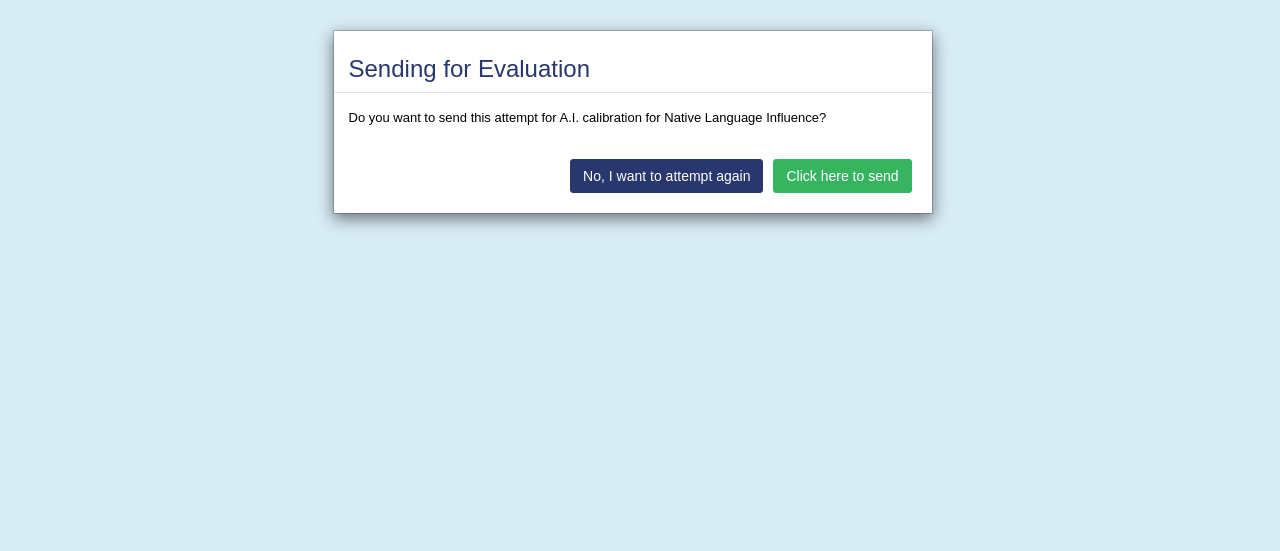 click on "Click here to send" at bounding box center [842, 176] 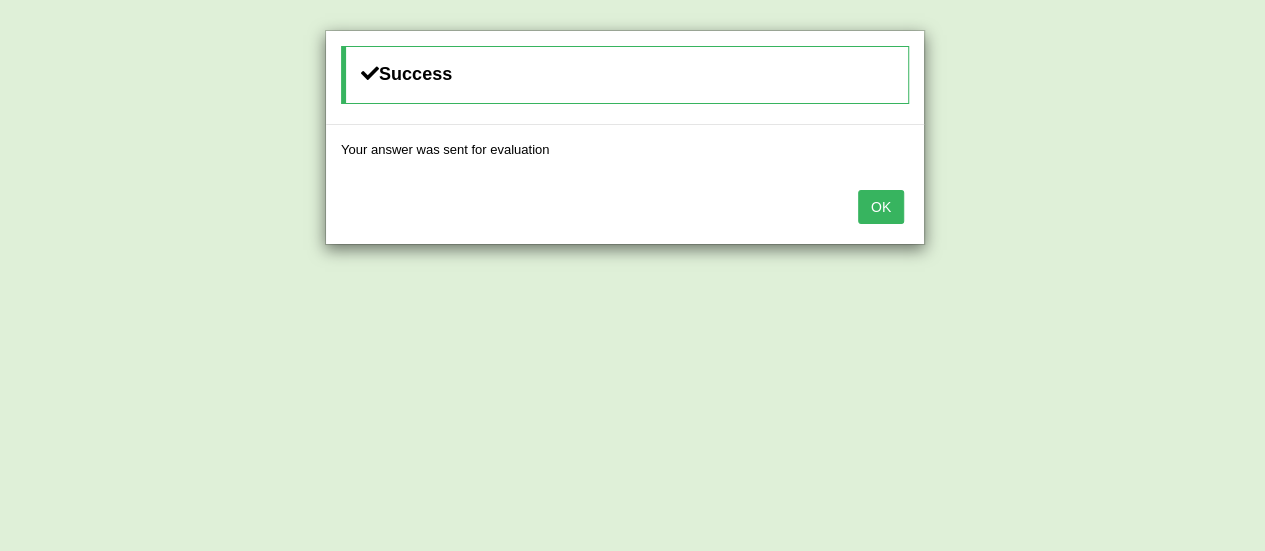 click on "OK" at bounding box center (881, 207) 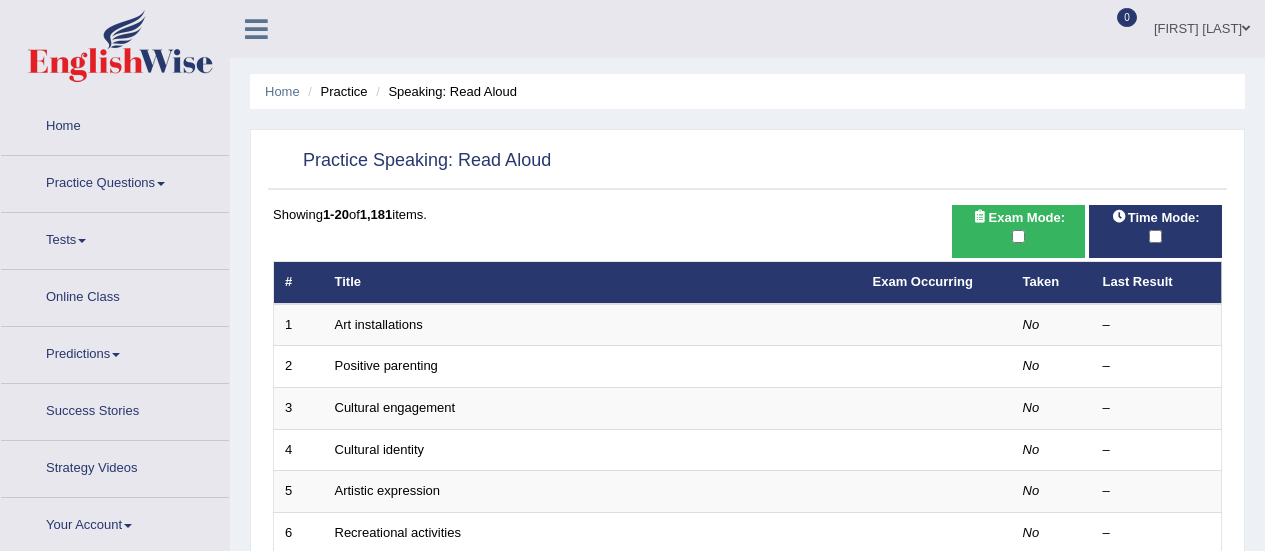 scroll, scrollTop: 0, scrollLeft: 0, axis: both 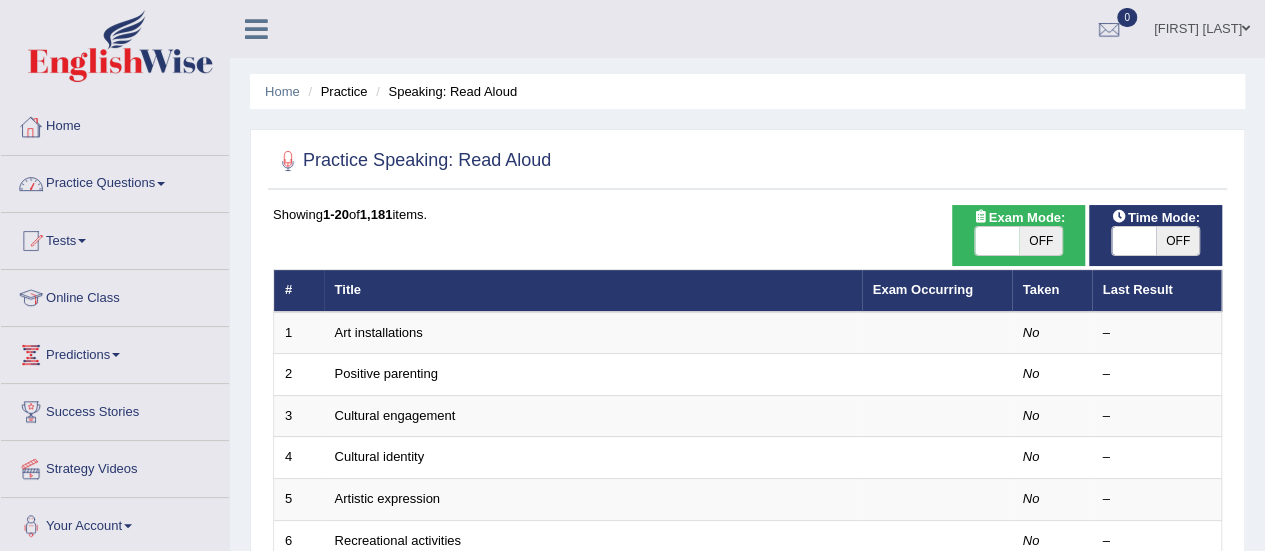 click on "Home" at bounding box center (115, 124) 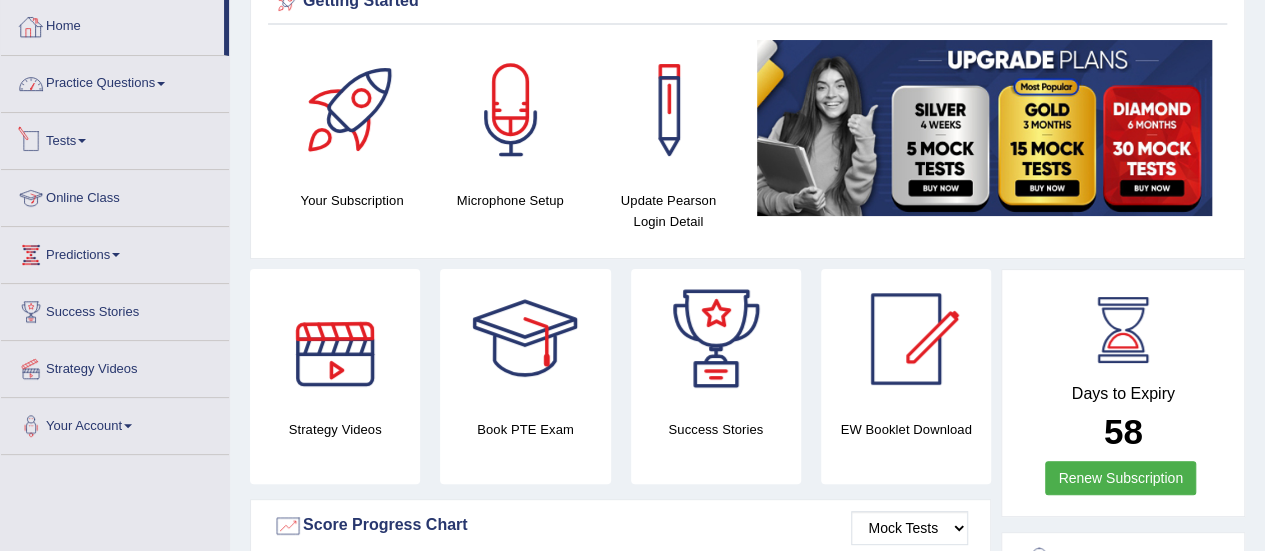 scroll, scrollTop: 100, scrollLeft: 0, axis: vertical 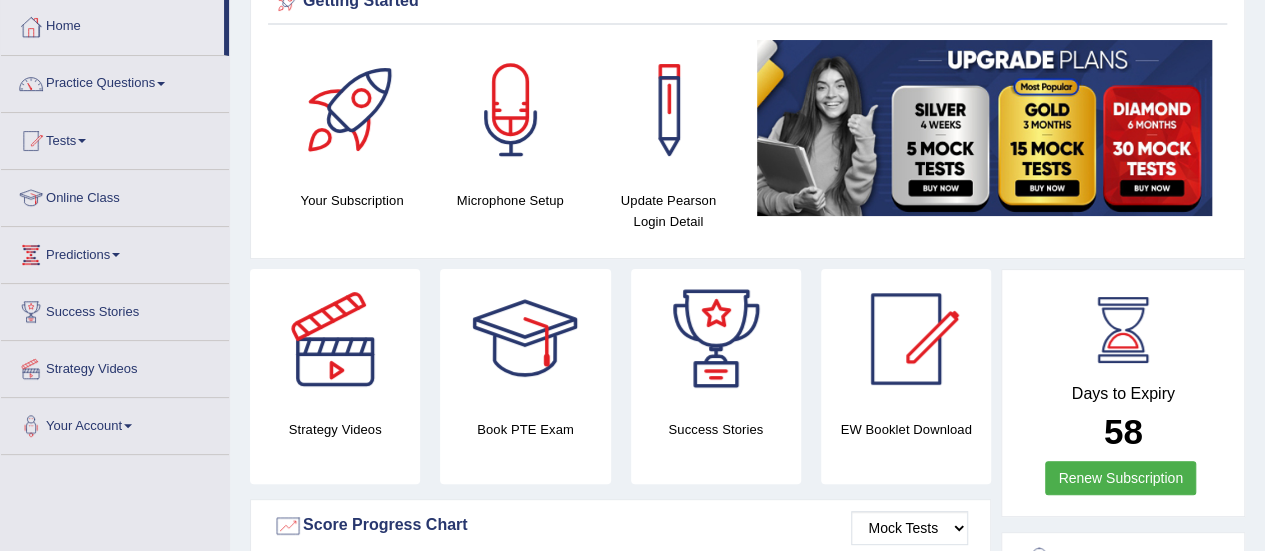 click at bounding box center [161, 84] 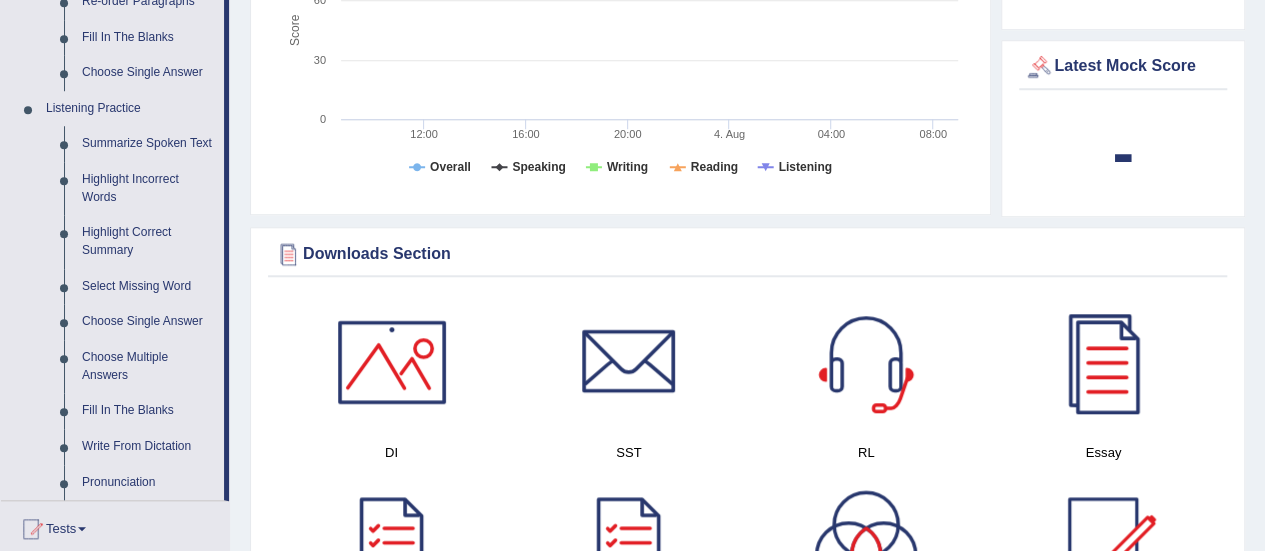 scroll, scrollTop: 1000, scrollLeft: 0, axis: vertical 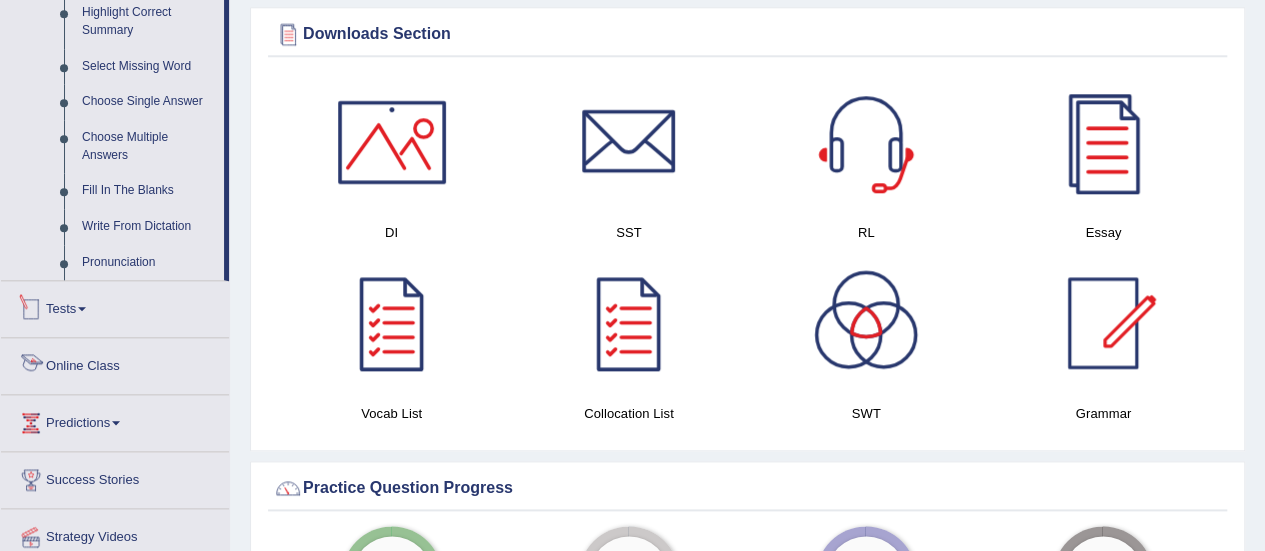 click on "Online Class" at bounding box center [115, 363] 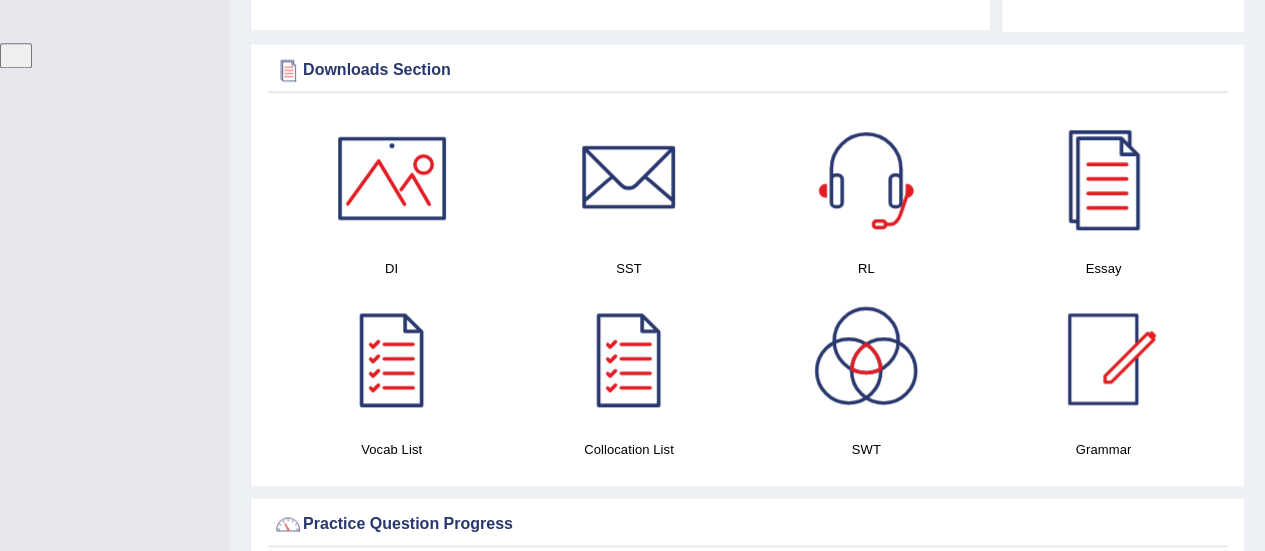 scroll, scrollTop: 334, scrollLeft: 0, axis: vertical 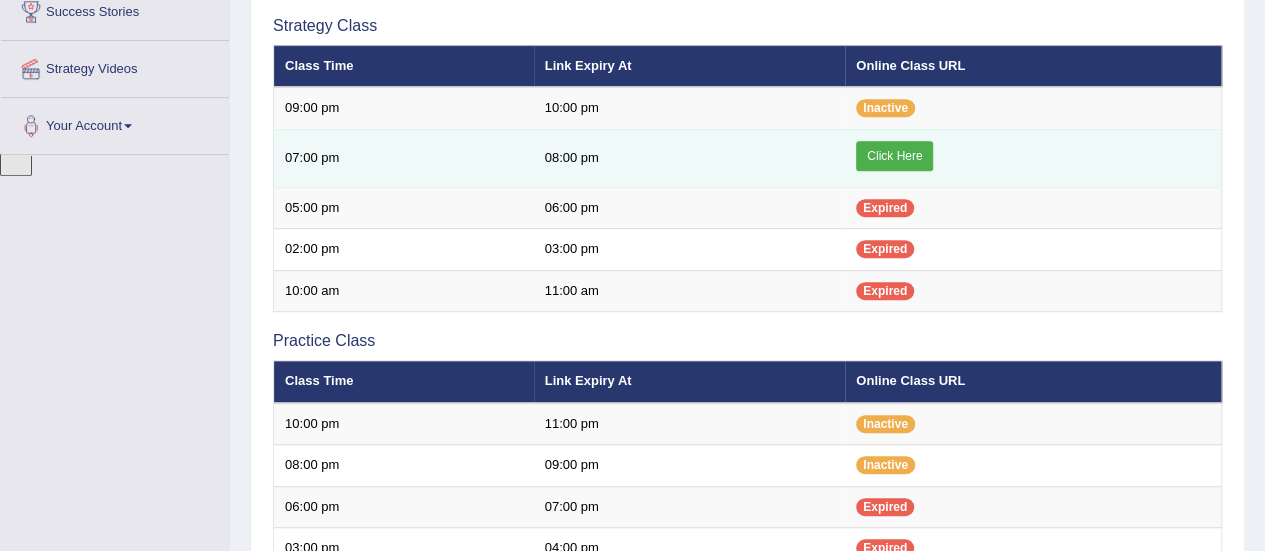 click on "Click Here" at bounding box center (894, 156) 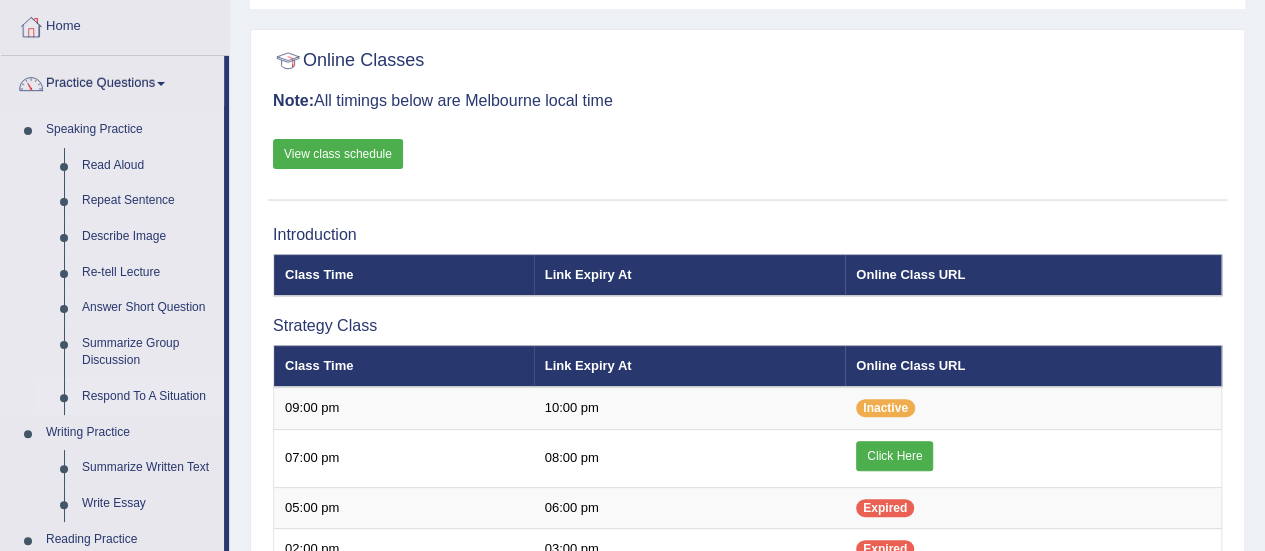 scroll, scrollTop: 200, scrollLeft: 0, axis: vertical 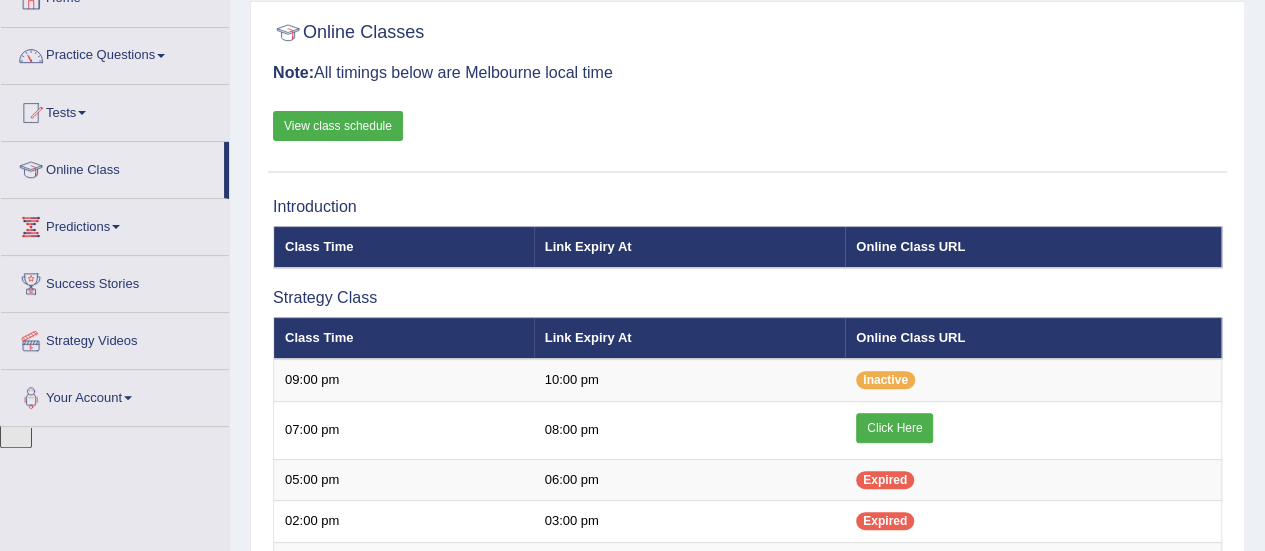 click on "View class schedule" at bounding box center [338, 126] 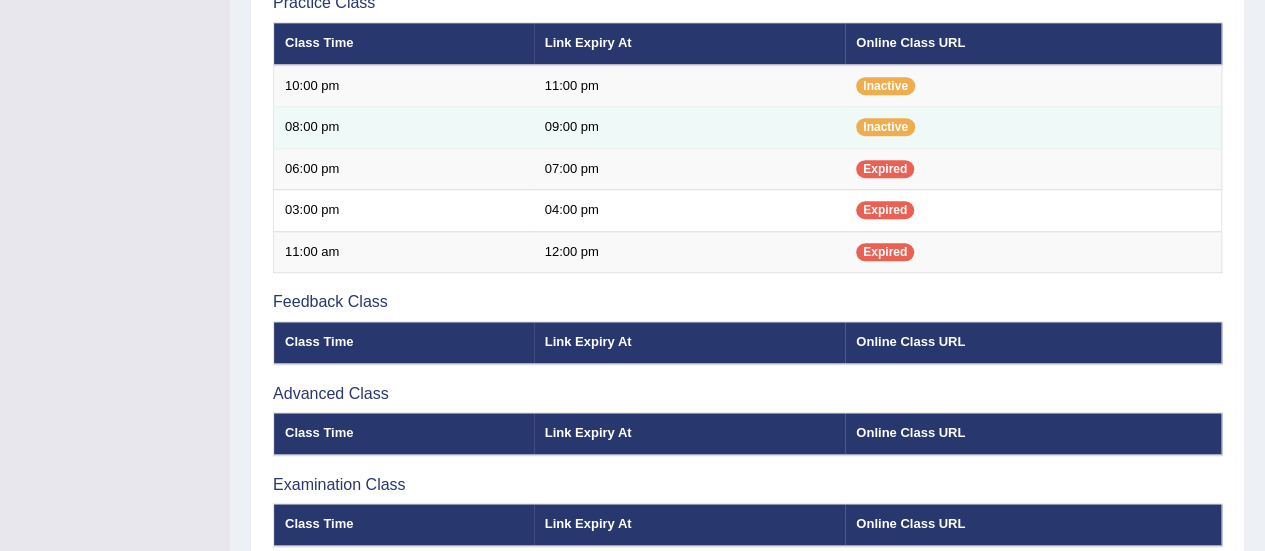 scroll, scrollTop: 828, scrollLeft: 0, axis: vertical 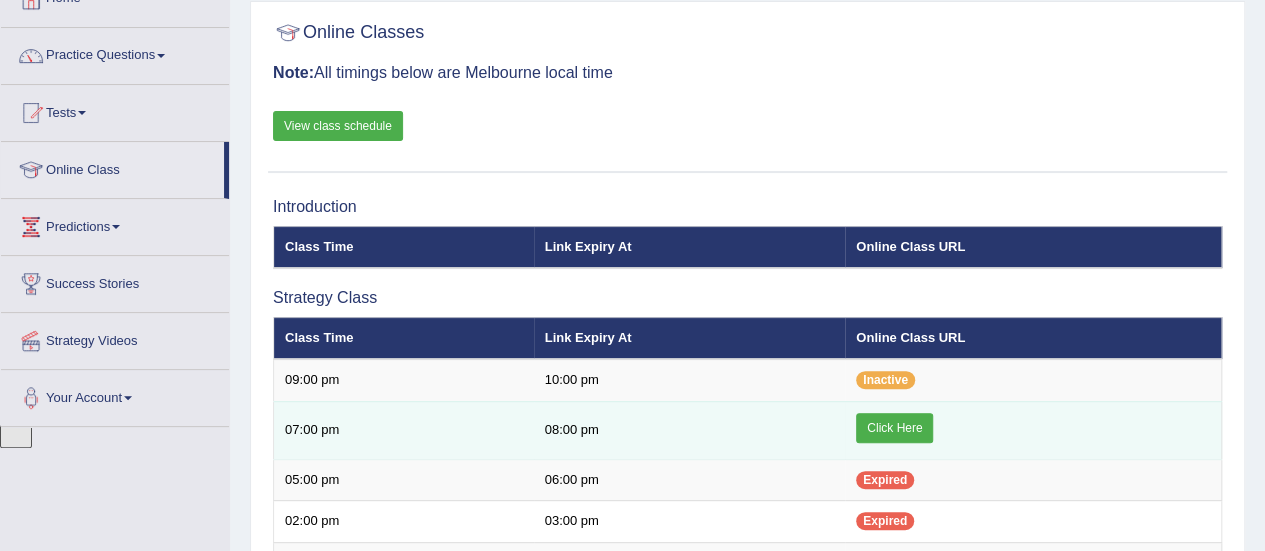 click on "Click Here" at bounding box center [894, 428] 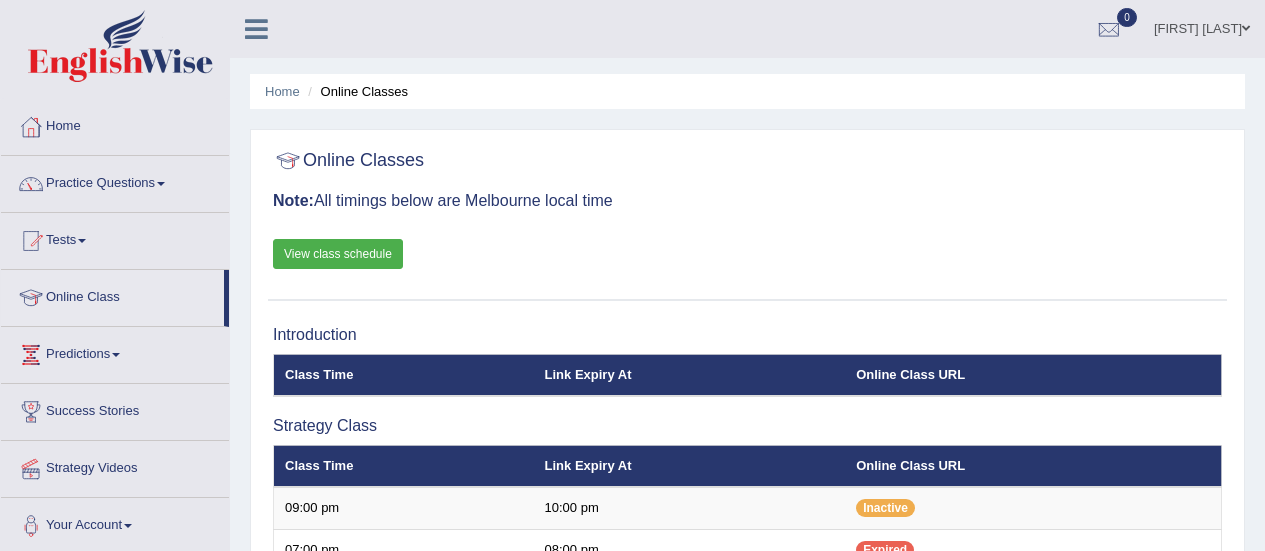 scroll, scrollTop: 64, scrollLeft: 0, axis: vertical 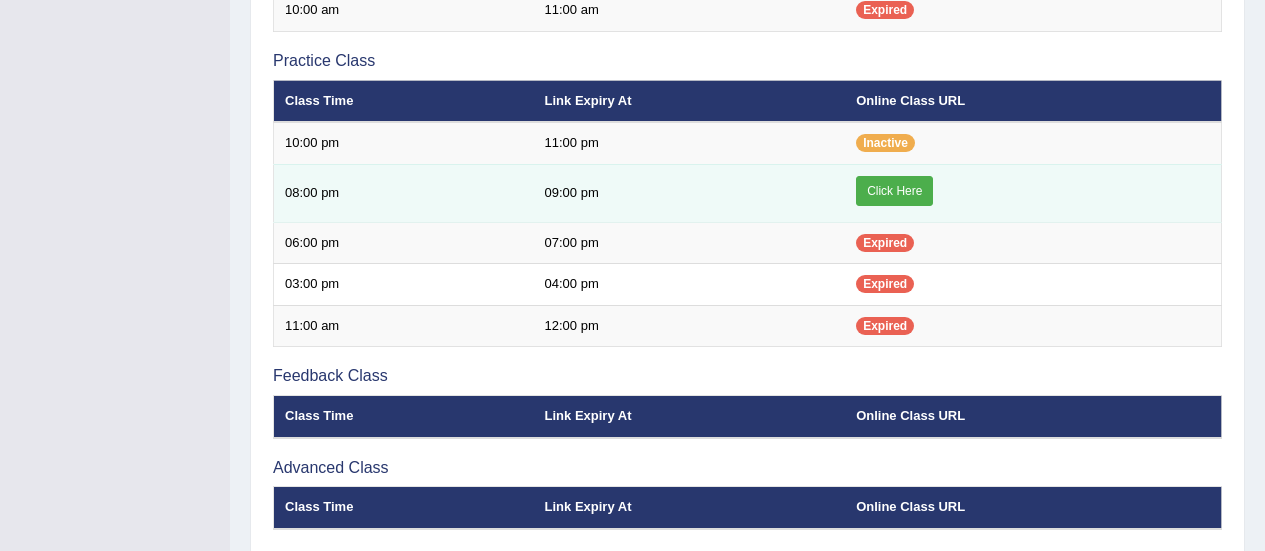 click on "Click Here" at bounding box center (894, 191) 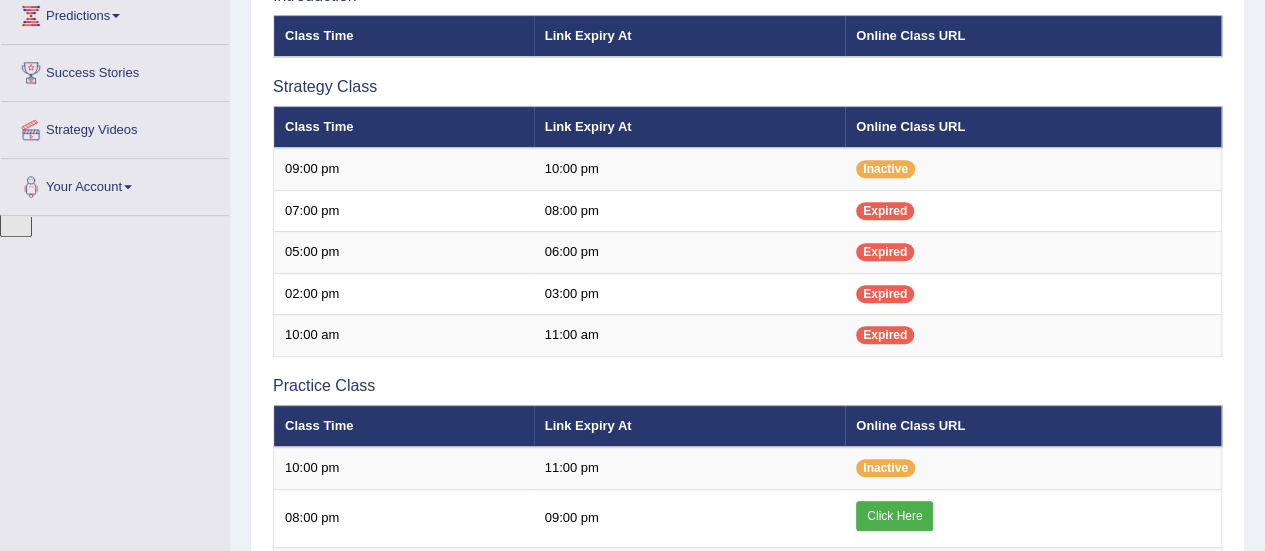 scroll, scrollTop: 339, scrollLeft: 0, axis: vertical 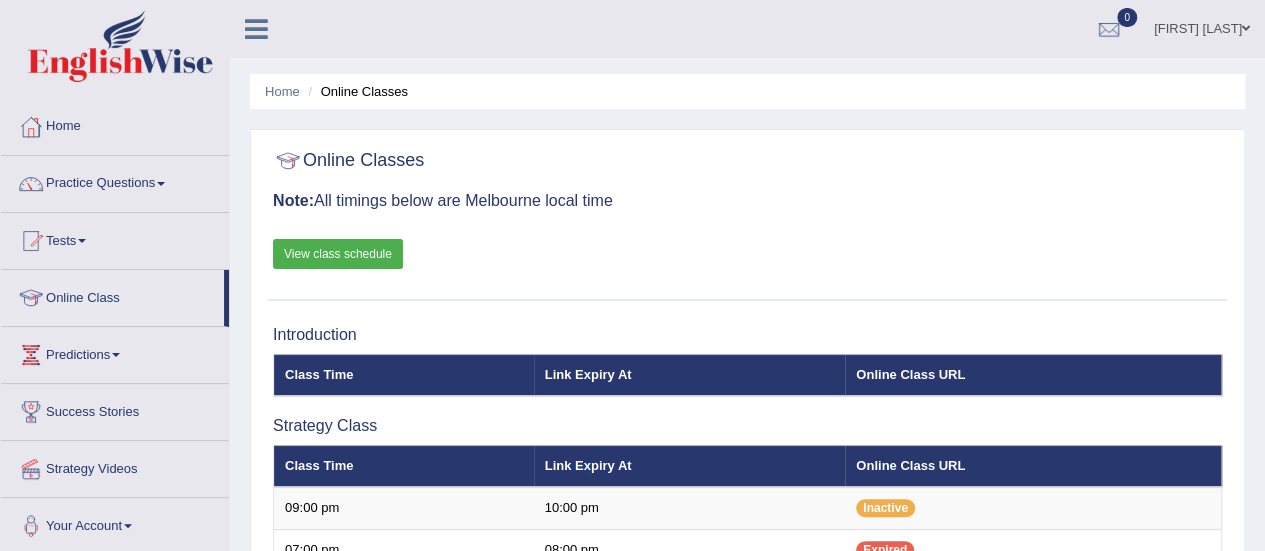 click on "Practice Questions" at bounding box center [115, 181] 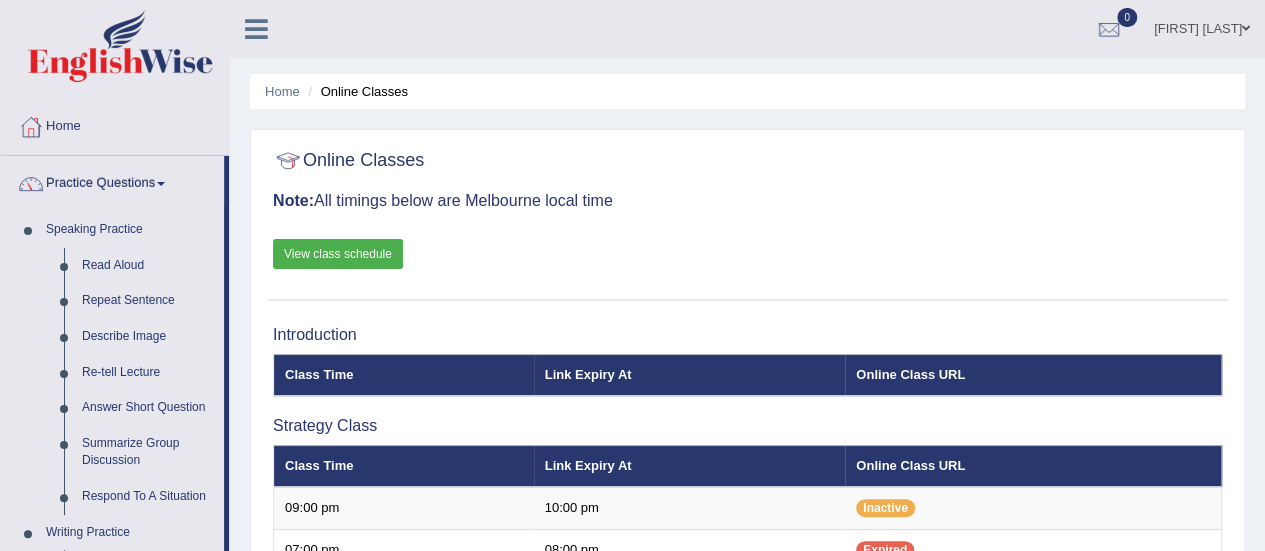 click on "Practice Questions" at bounding box center (112, 181) 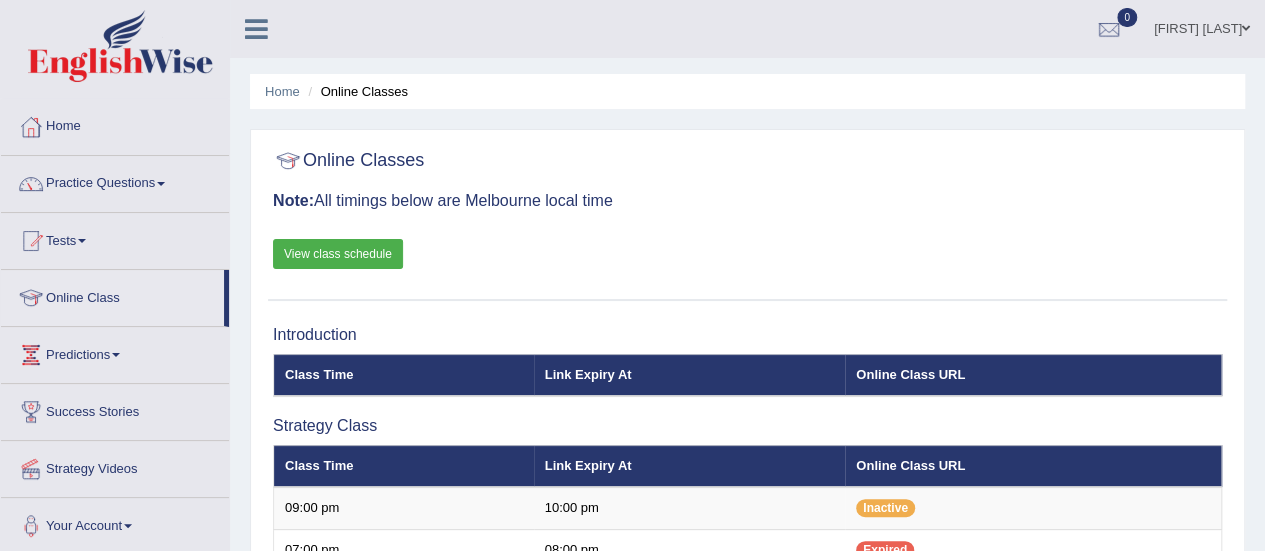 click at bounding box center [256, 29] 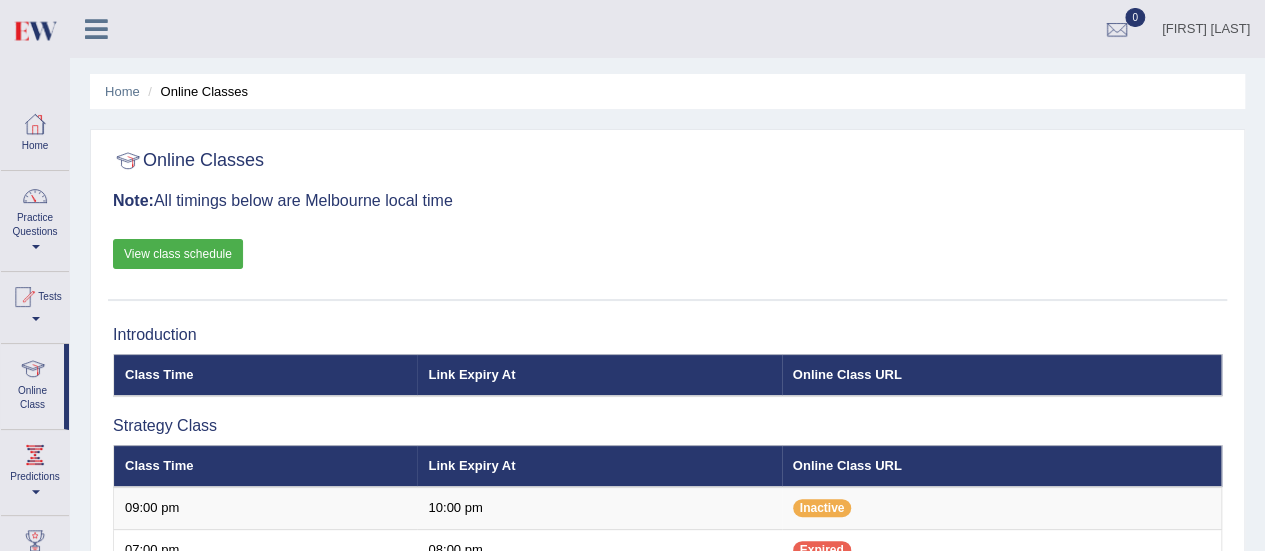 click at bounding box center [96, 29] 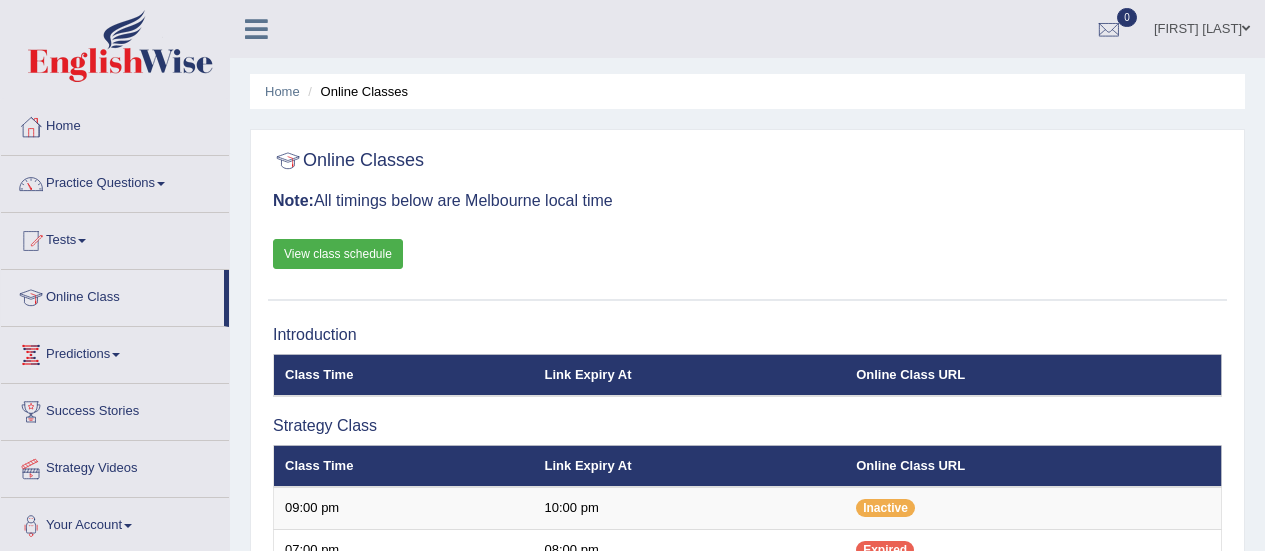 scroll, scrollTop: 0, scrollLeft: 0, axis: both 